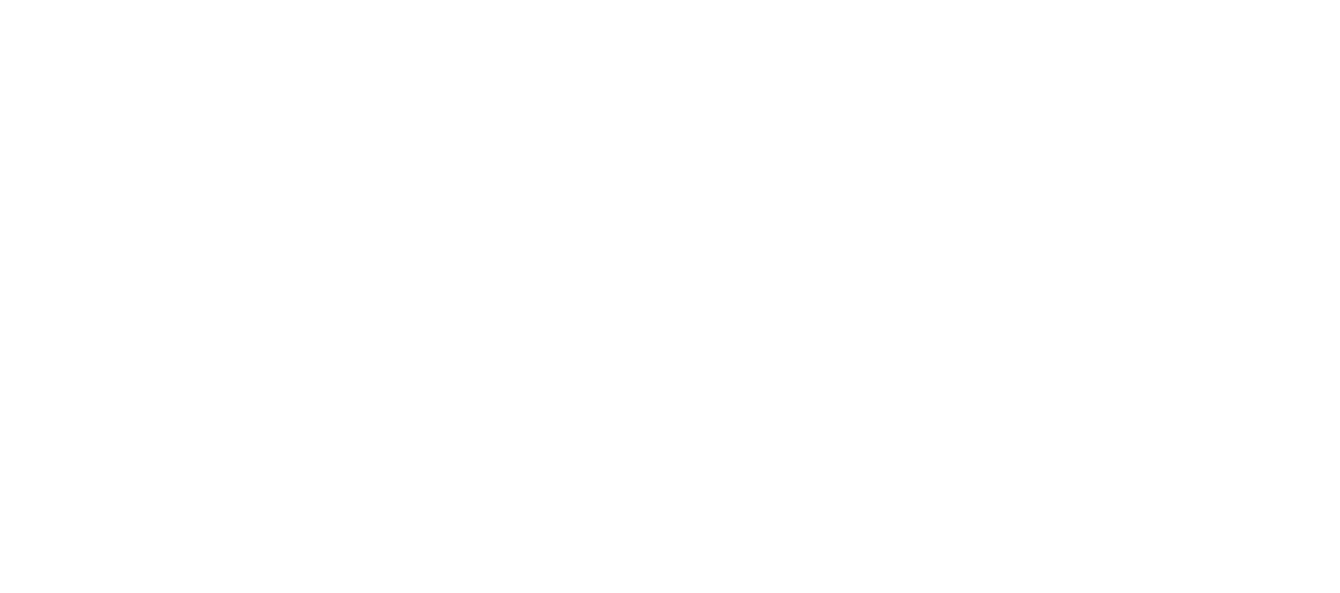 scroll, scrollTop: 0, scrollLeft: 0, axis: both 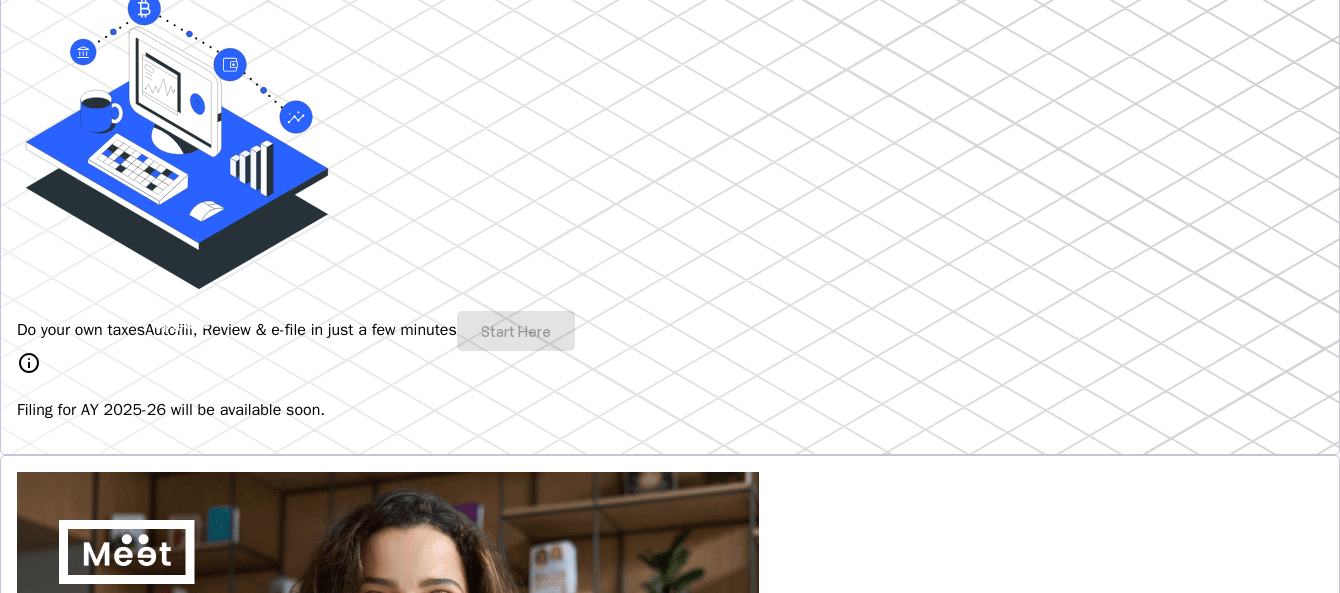 click on "Do your own taxes   Autofill, Review & e-file in just a few minutes   Start Here" at bounding box center (670, 331) 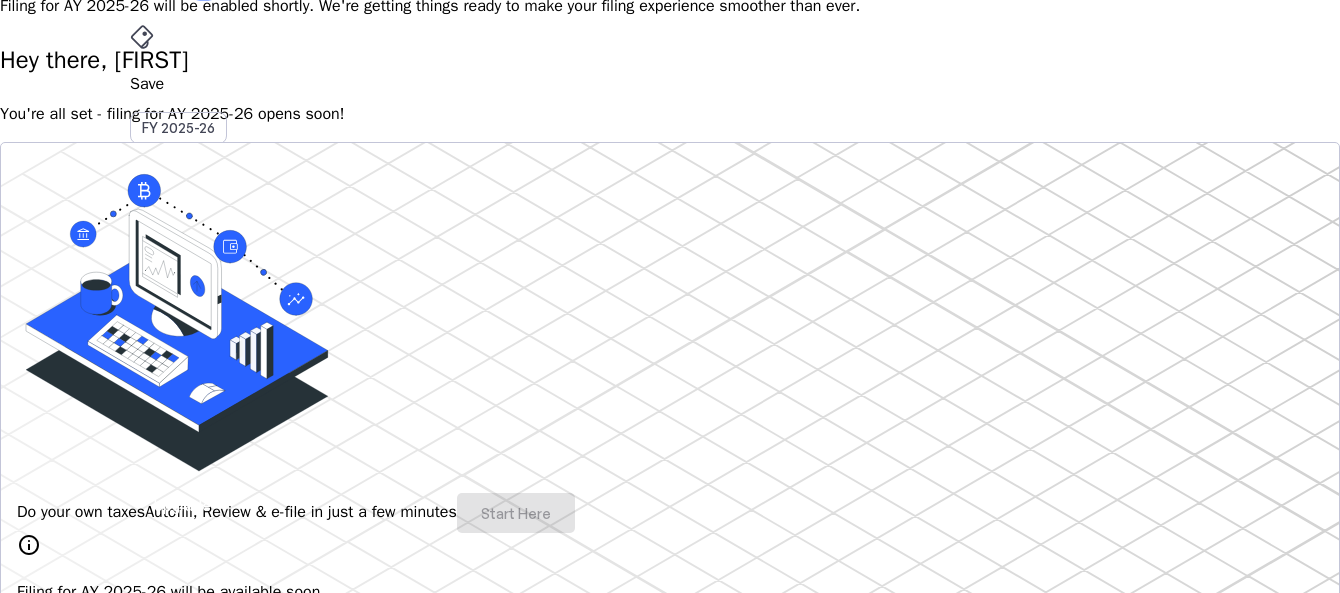 scroll, scrollTop: 400, scrollLeft: 0, axis: vertical 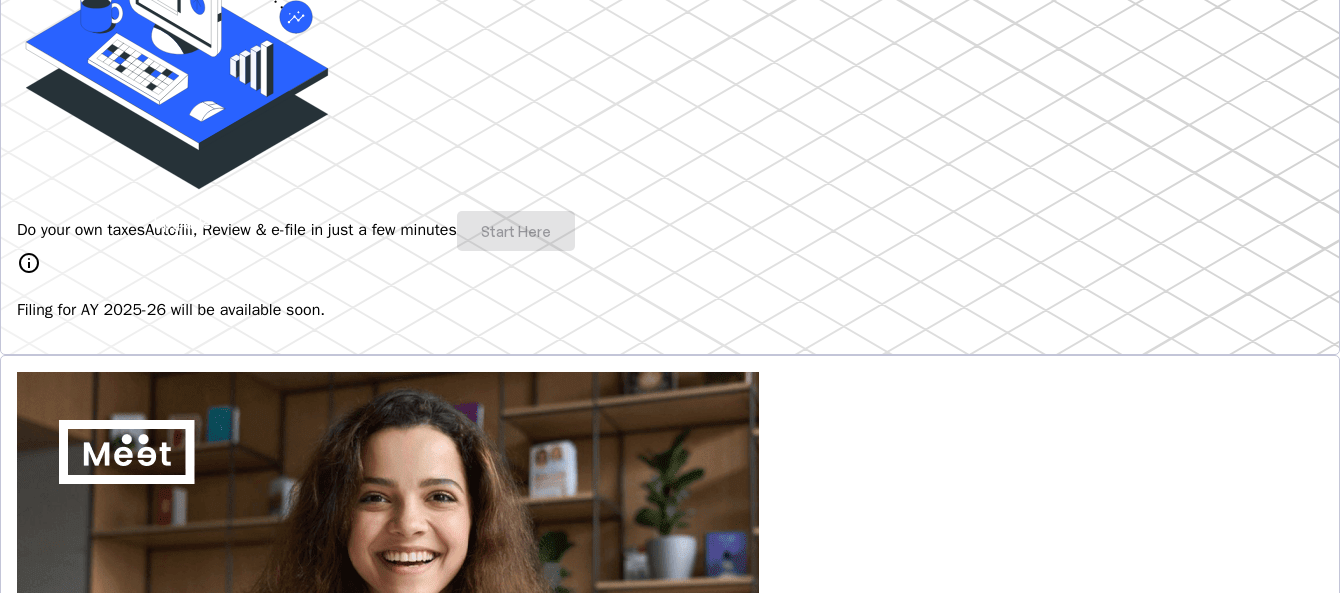 click on "Do your own taxes   Autofill, Review & e-file in just a few minutes   Start Here" at bounding box center (670, 231) 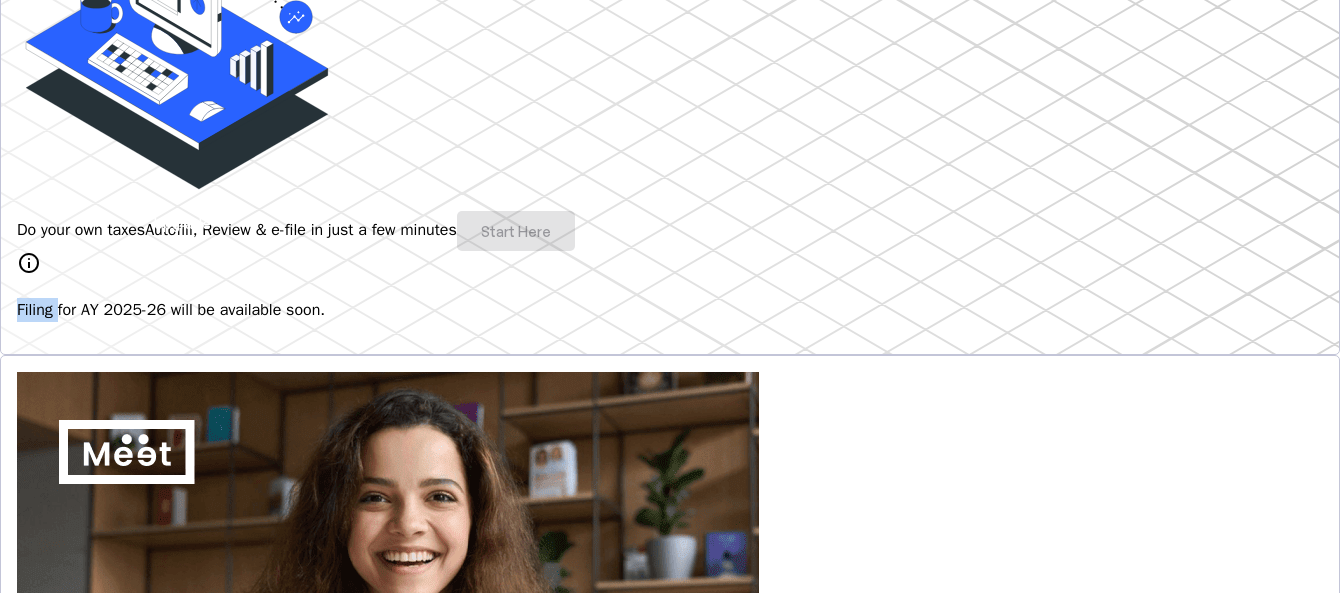click on "Do your own taxes   Autofill, Review & e-file in just a few minutes   Start Here" at bounding box center (670, 231) 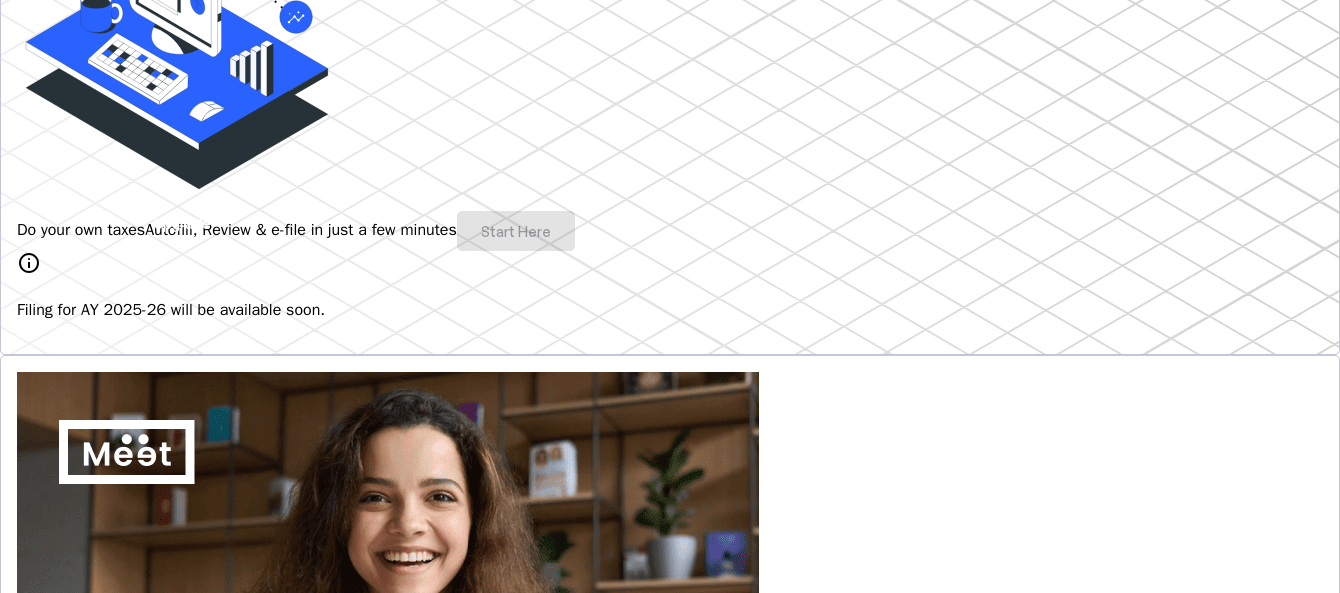 click on "Do your own taxes   Autofill, Review & e-file in just a few minutes   Start Here" at bounding box center [670, 231] 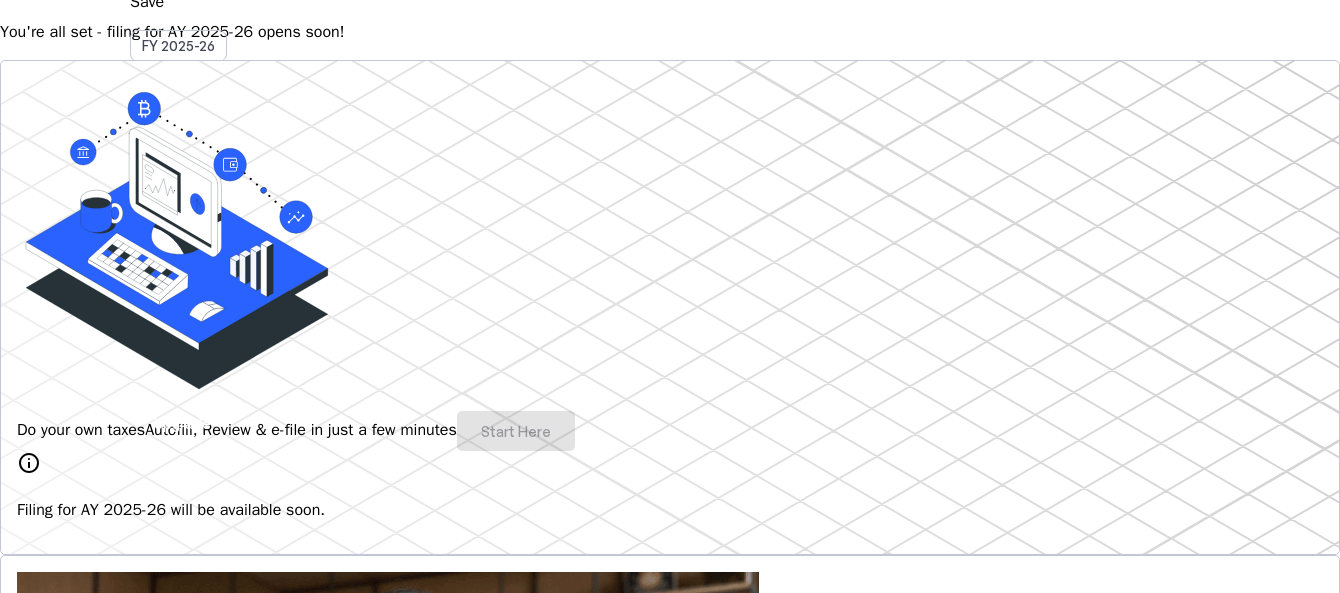 scroll, scrollTop: 0, scrollLeft: 0, axis: both 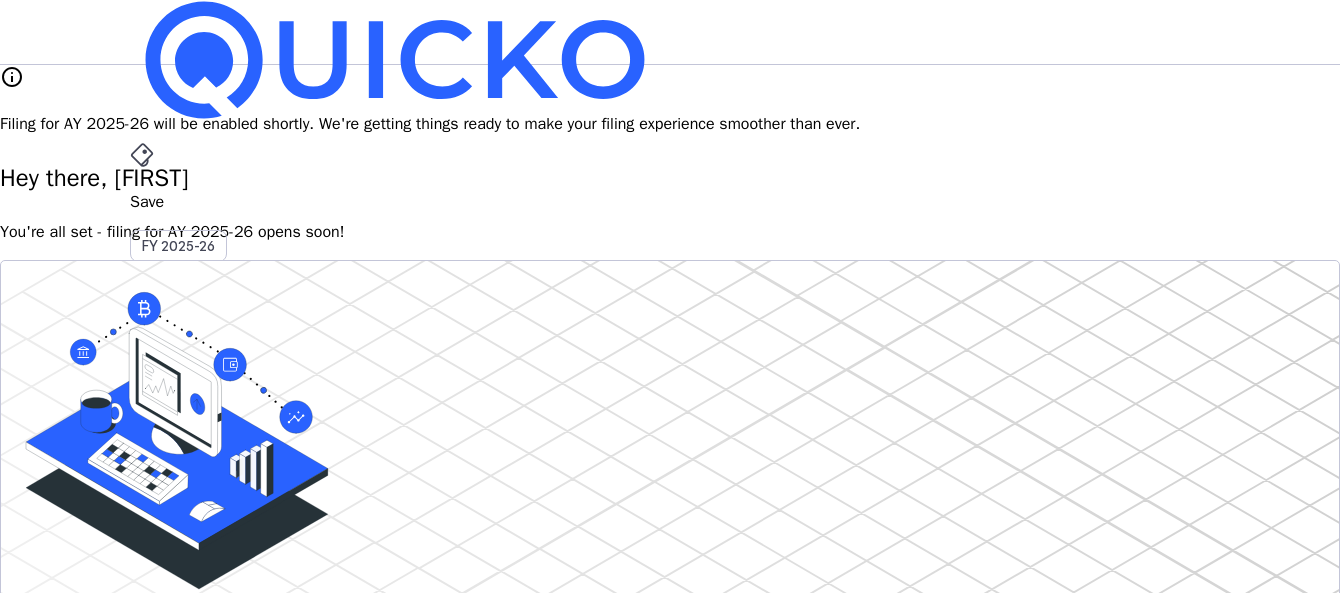 click on "AY 2025-26" at bounding box center [179, 452] 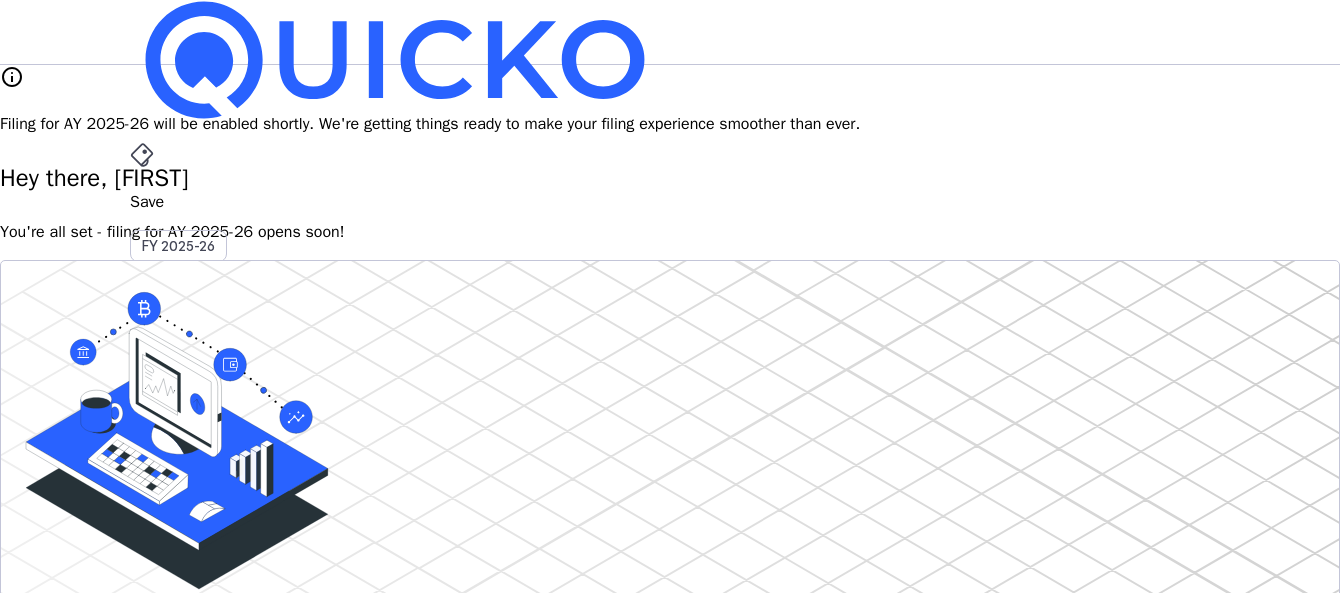 click on "File" at bounding box center (670, 408) 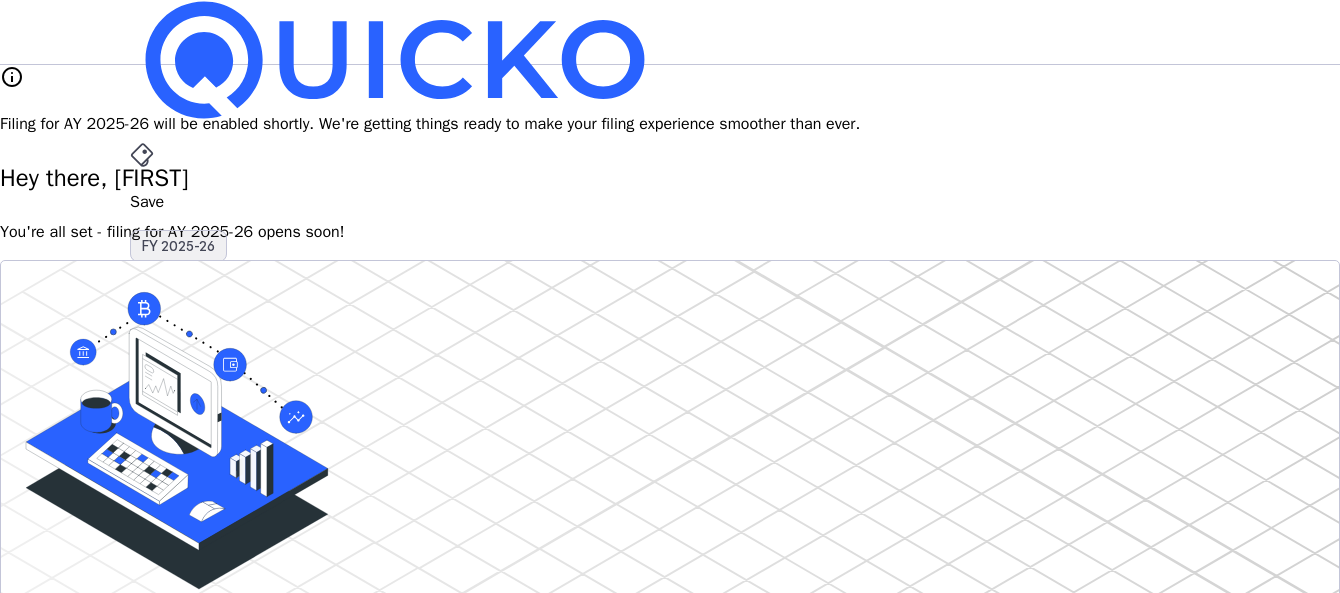click on "FY 2025-26" at bounding box center [178, 246] 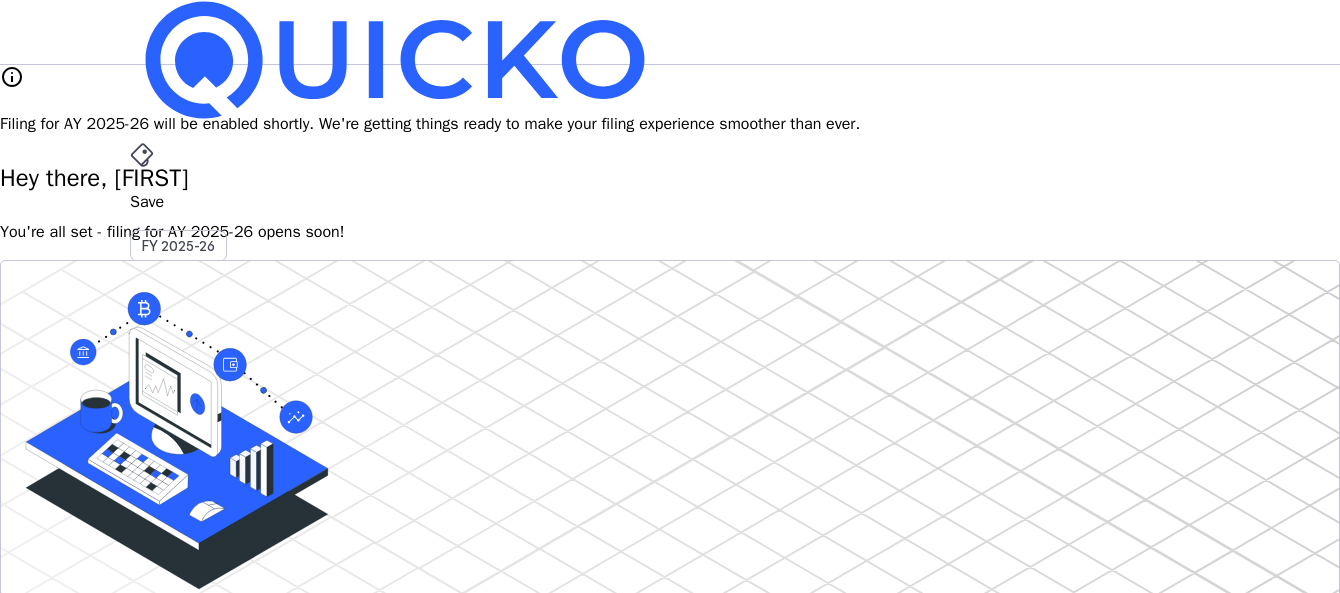 click on "More" at bounding box center (670, 496) 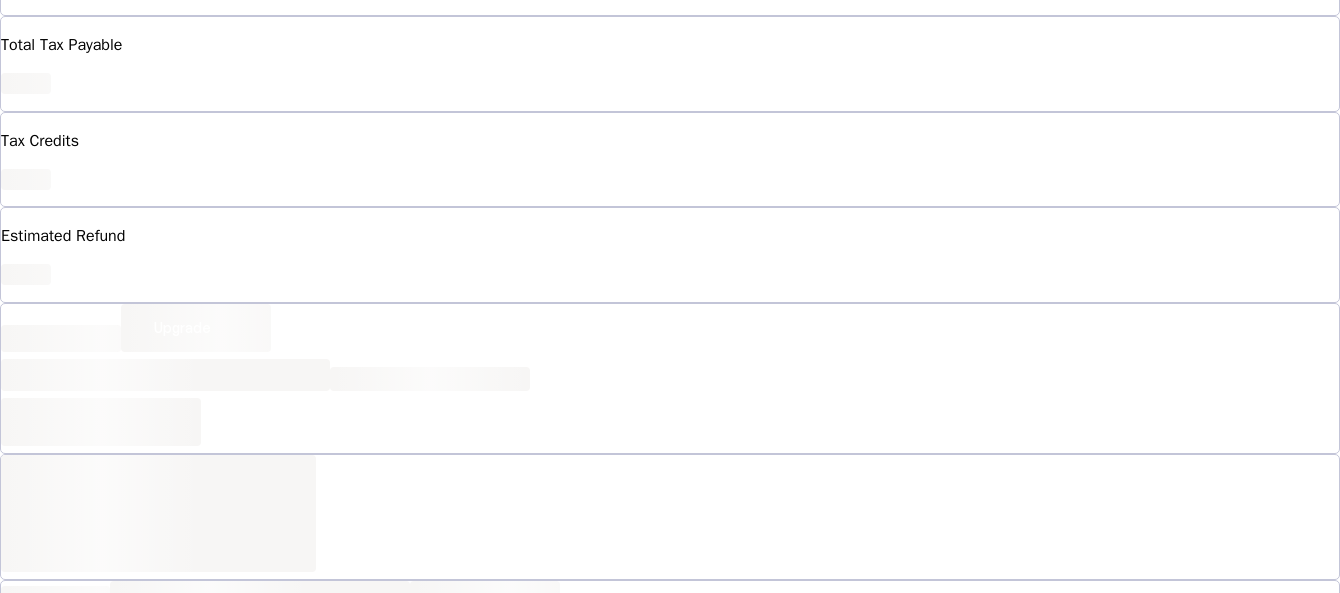 scroll, scrollTop: 300, scrollLeft: 0, axis: vertical 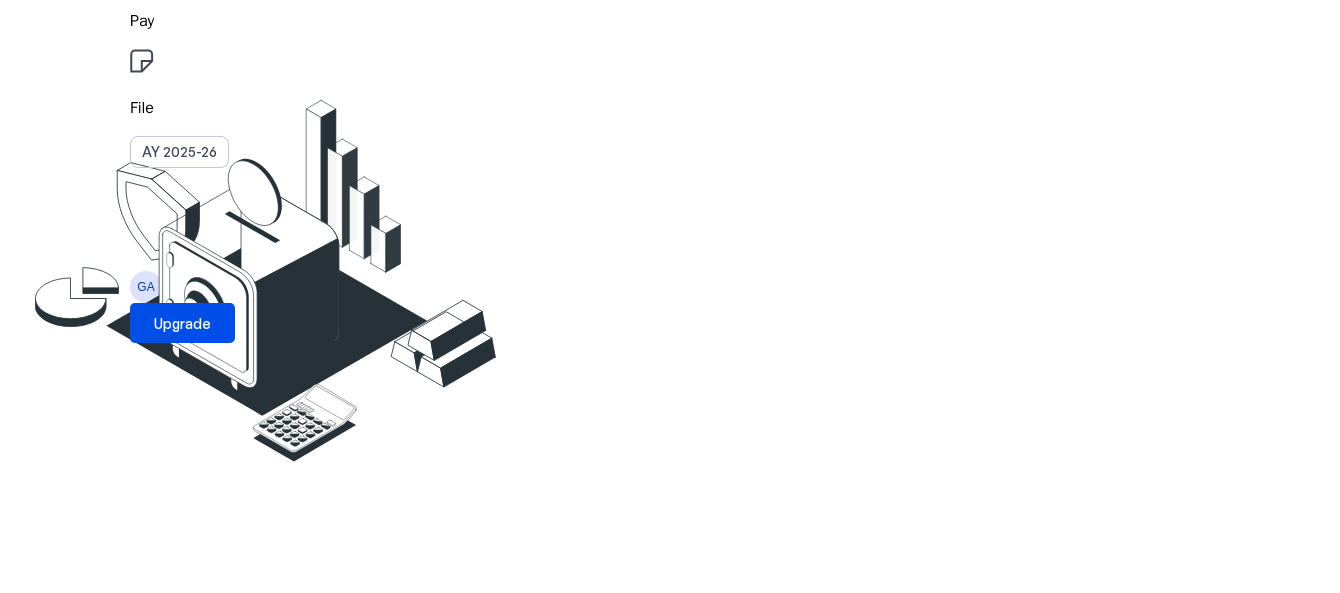 click at bounding box center [670, 2910] 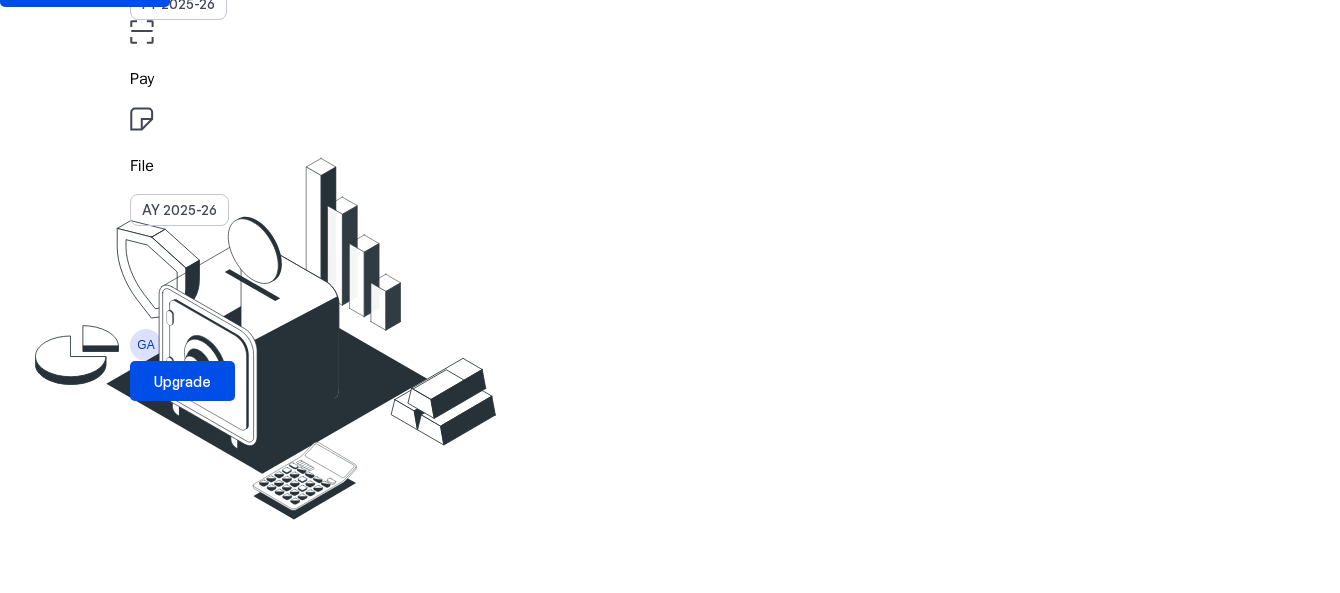 scroll, scrollTop: 200, scrollLeft: 0, axis: vertical 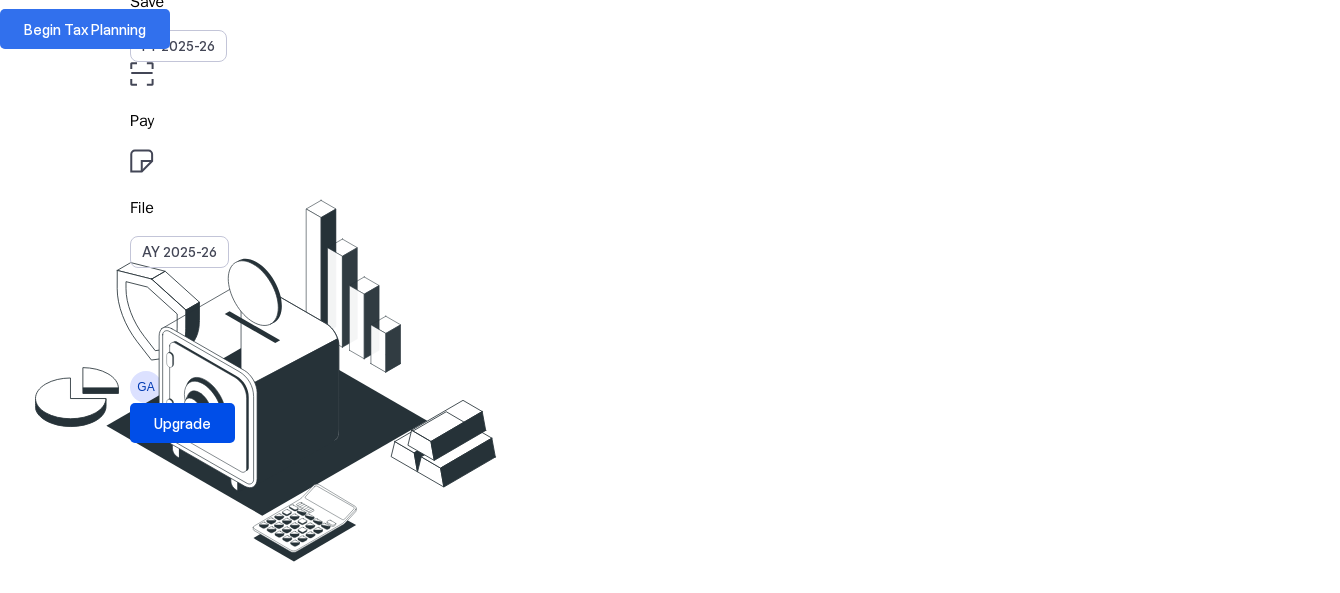 click at bounding box center (85, 29) 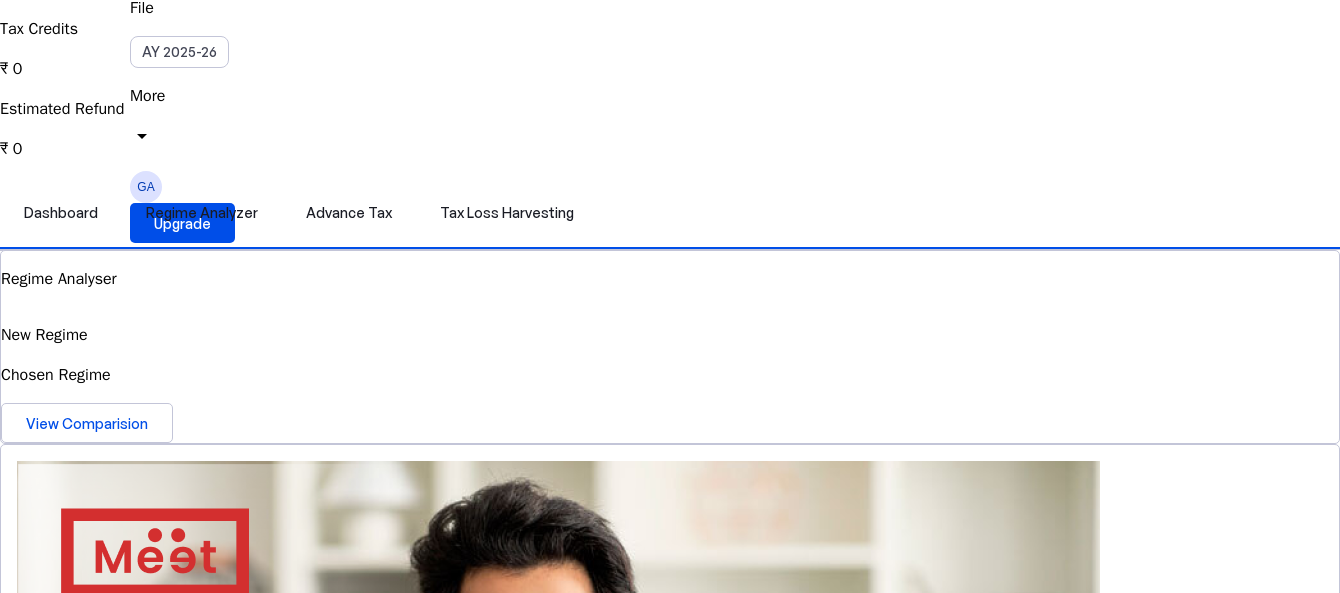 scroll, scrollTop: 0, scrollLeft: 0, axis: both 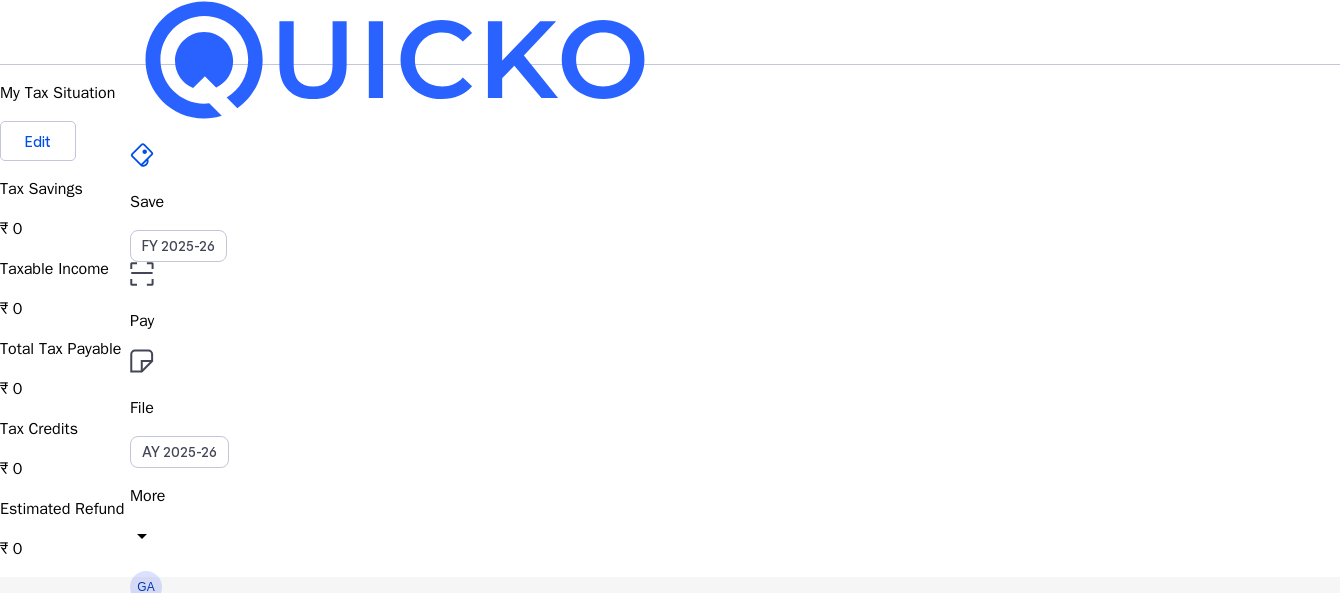 click on "Regime Analyzer" at bounding box center [202, 613] 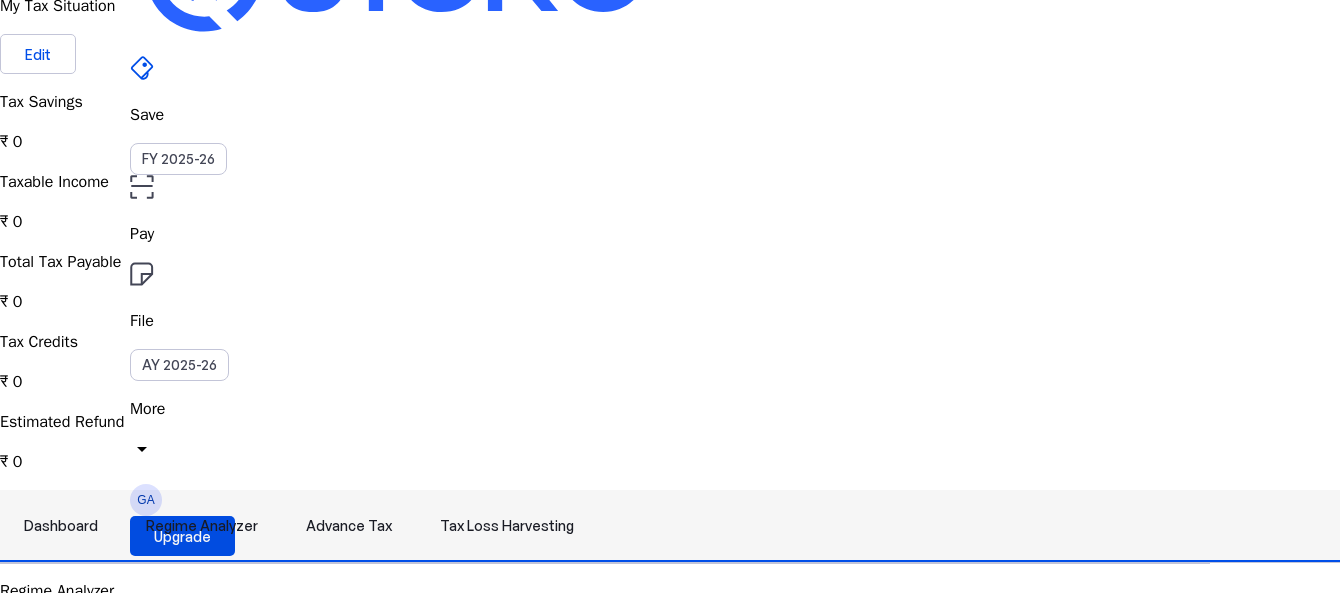 scroll, scrollTop: 100, scrollLeft: 0, axis: vertical 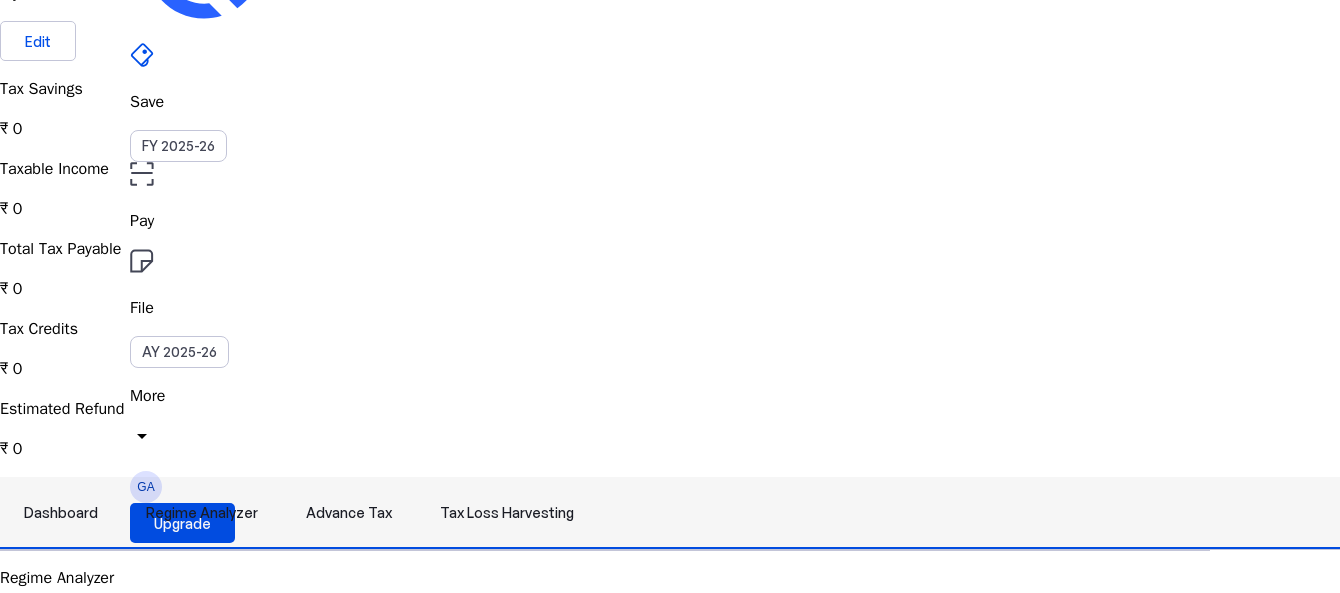 click on "Advance Tax" at bounding box center [349, 513] 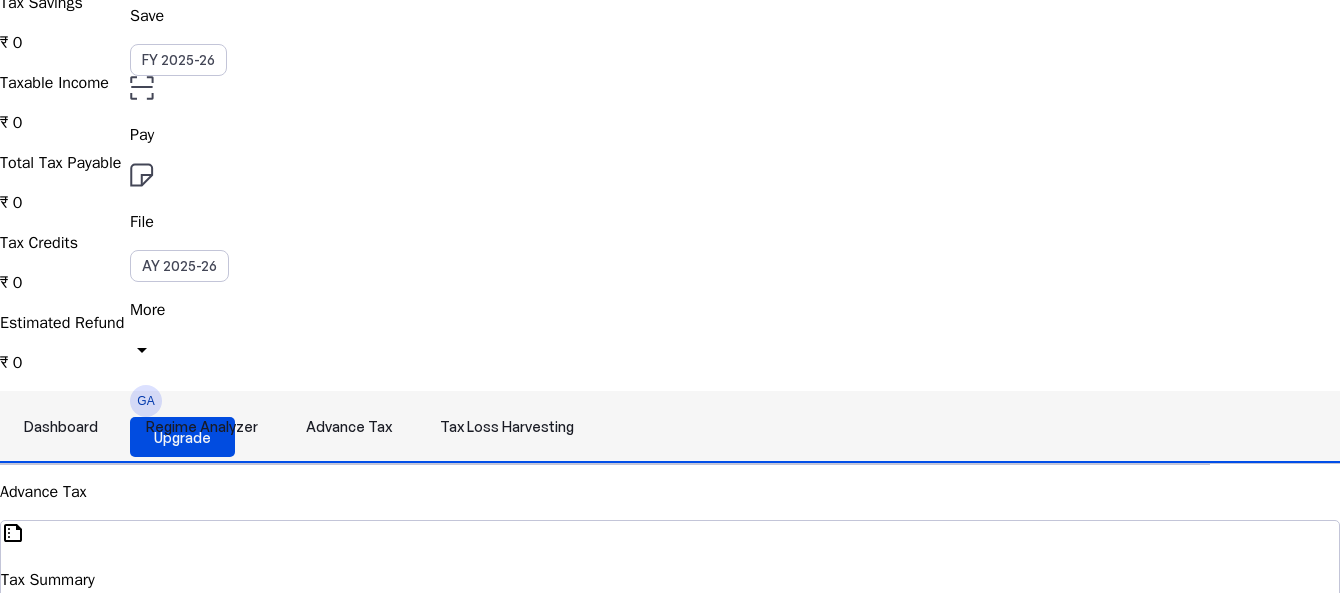 scroll, scrollTop: 200, scrollLeft: 0, axis: vertical 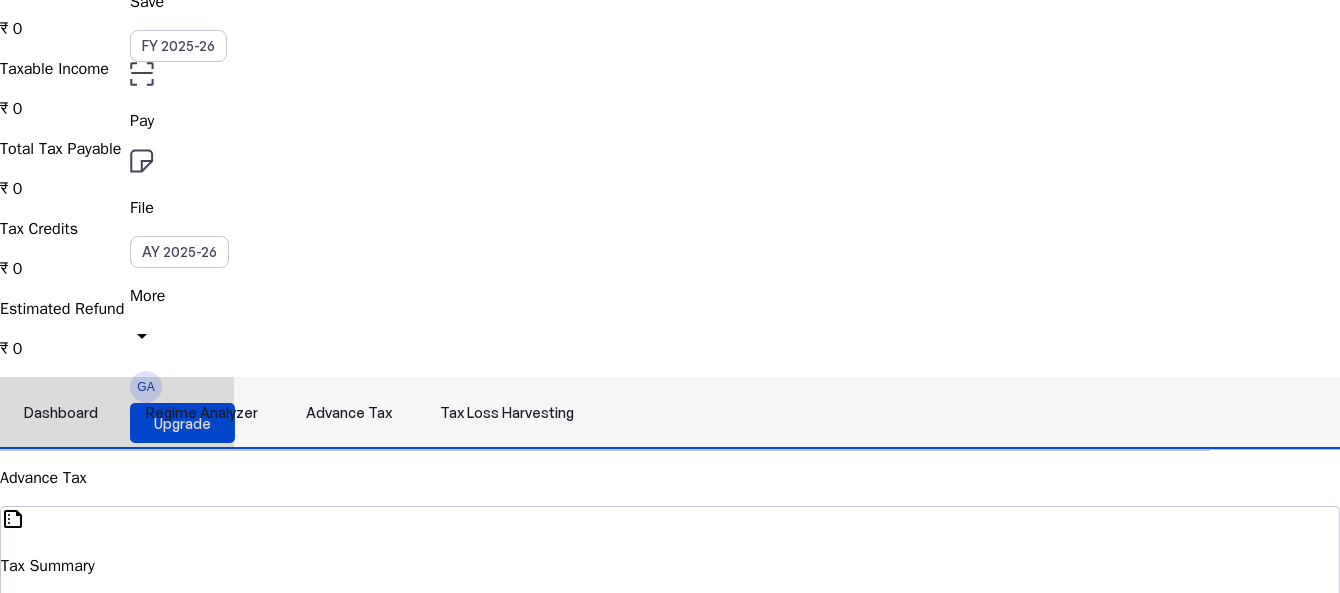 click on "Tax Loss Harvesting" at bounding box center [507, 413] 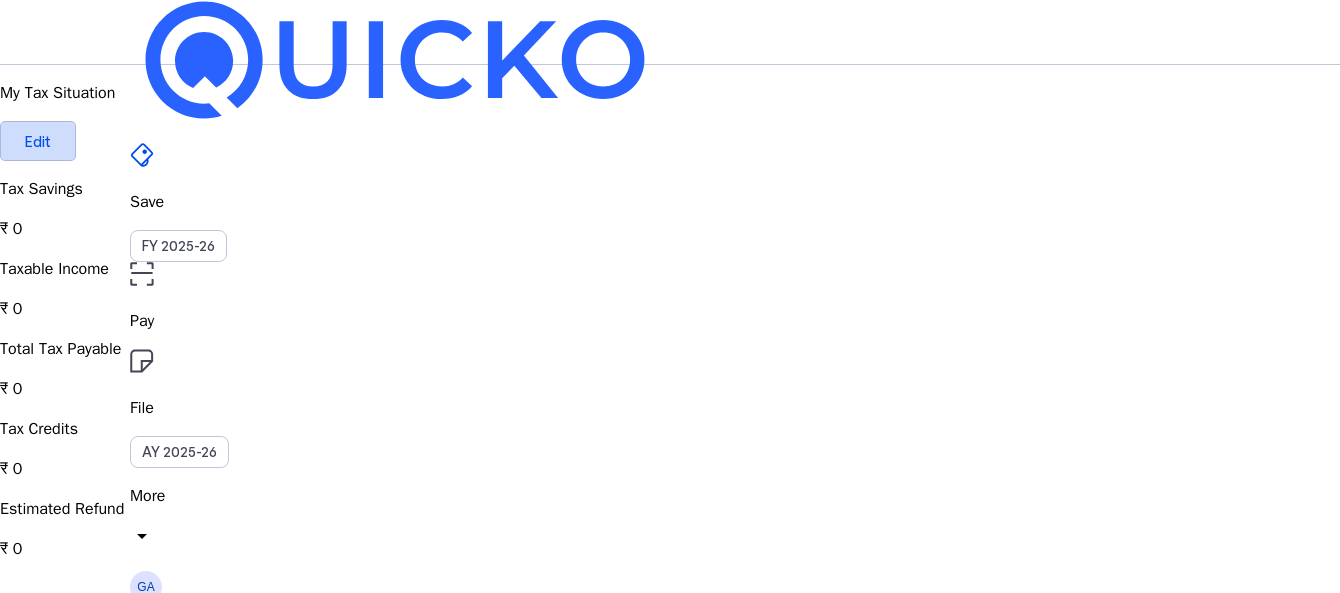 click at bounding box center (38, 141) 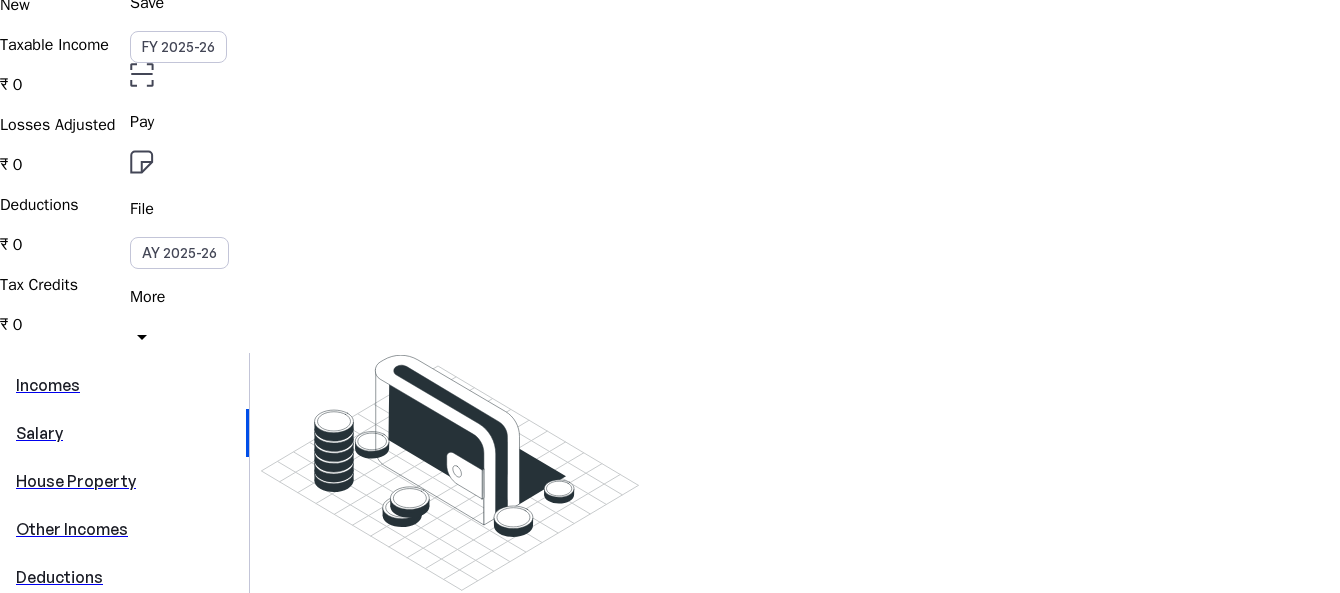 scroll, scrollTop: 200, scrollLeft: 0, axis: vertical 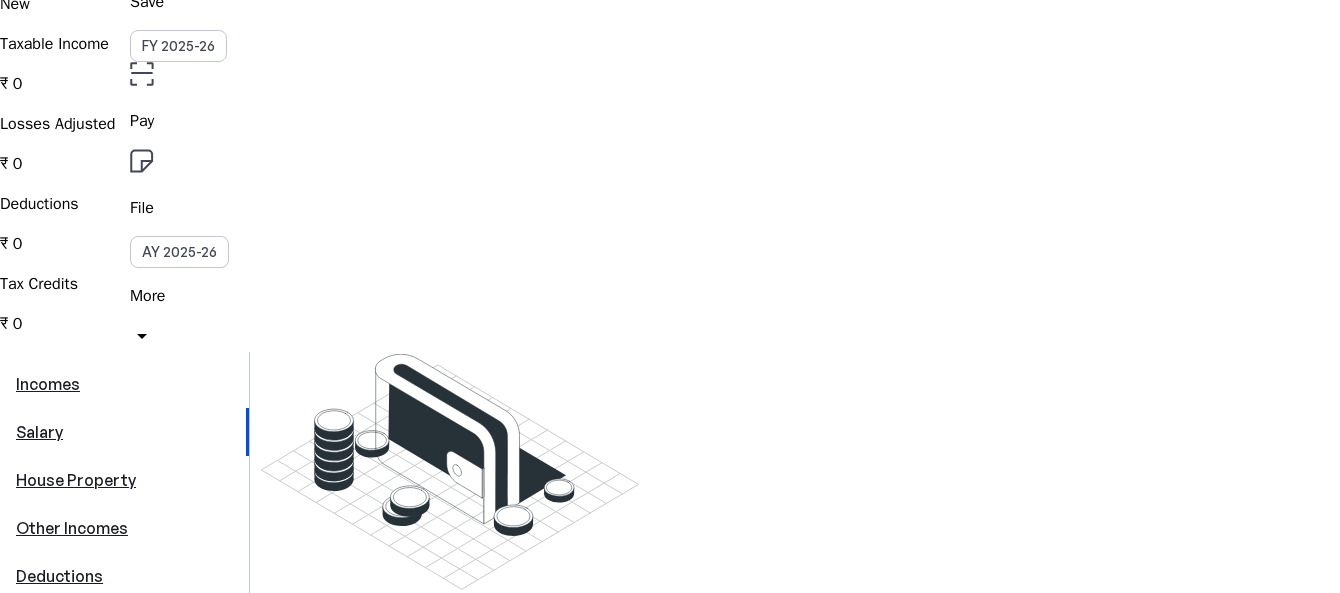 click on "House Property" at bounding box center (124, 480) 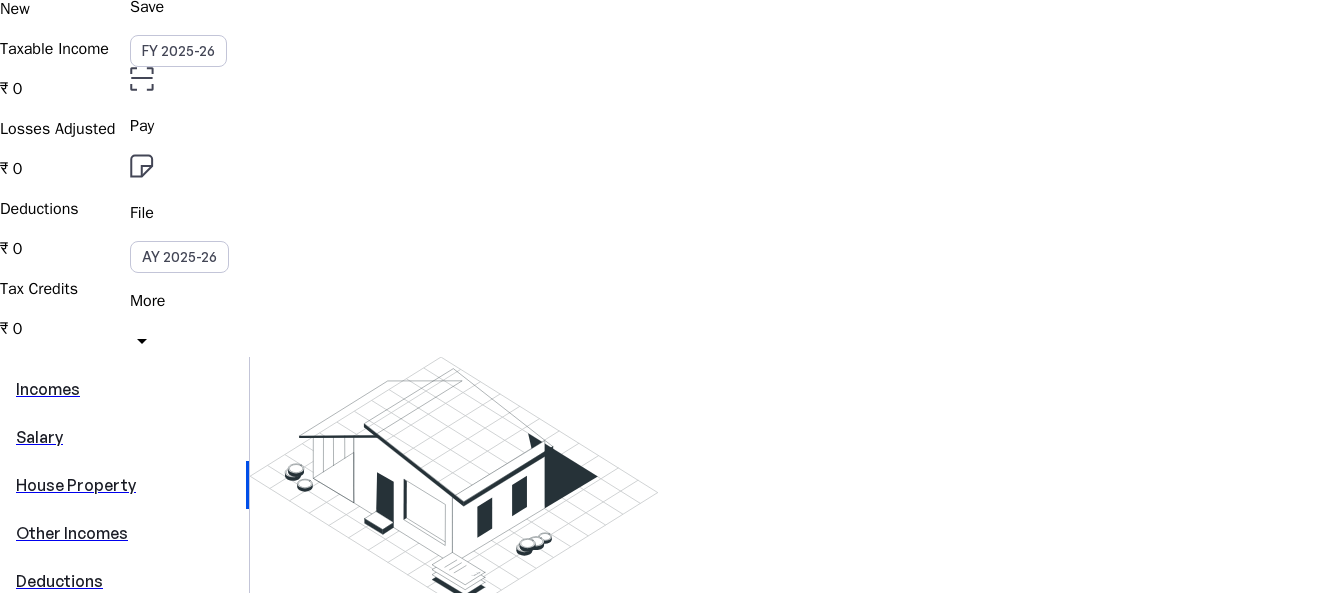 scroll, scrollTop: 200, scrollLeft: 0, axis: vertical 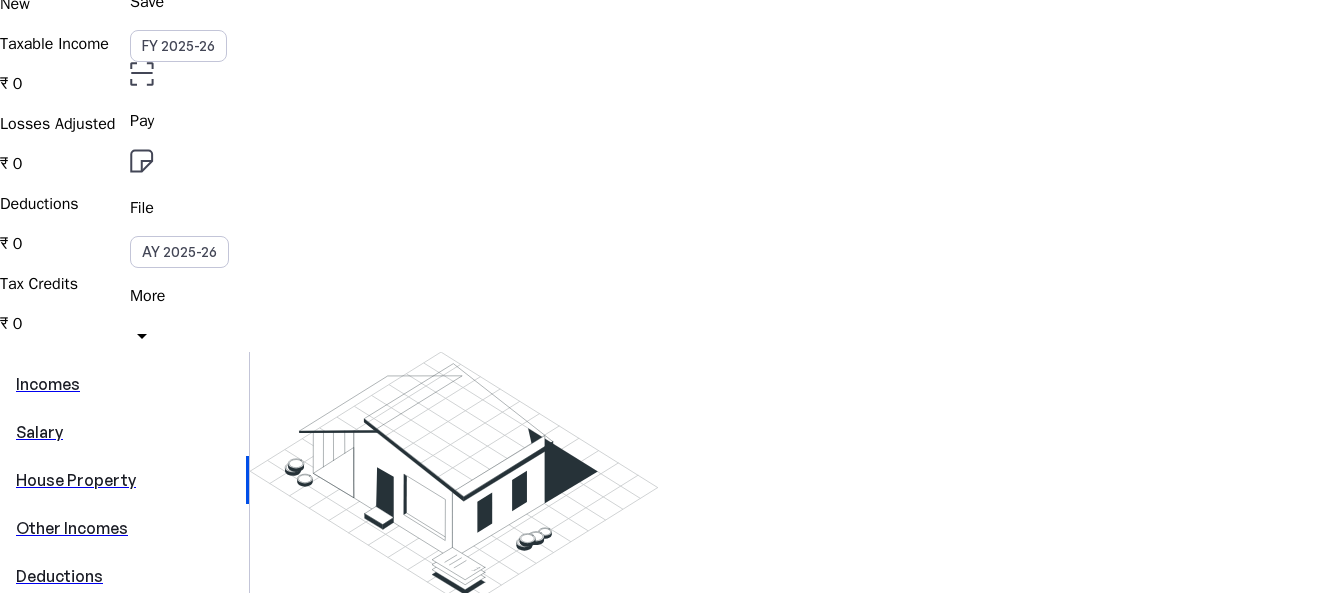 click on "Other Incomes" at bounding box center [124, 528] 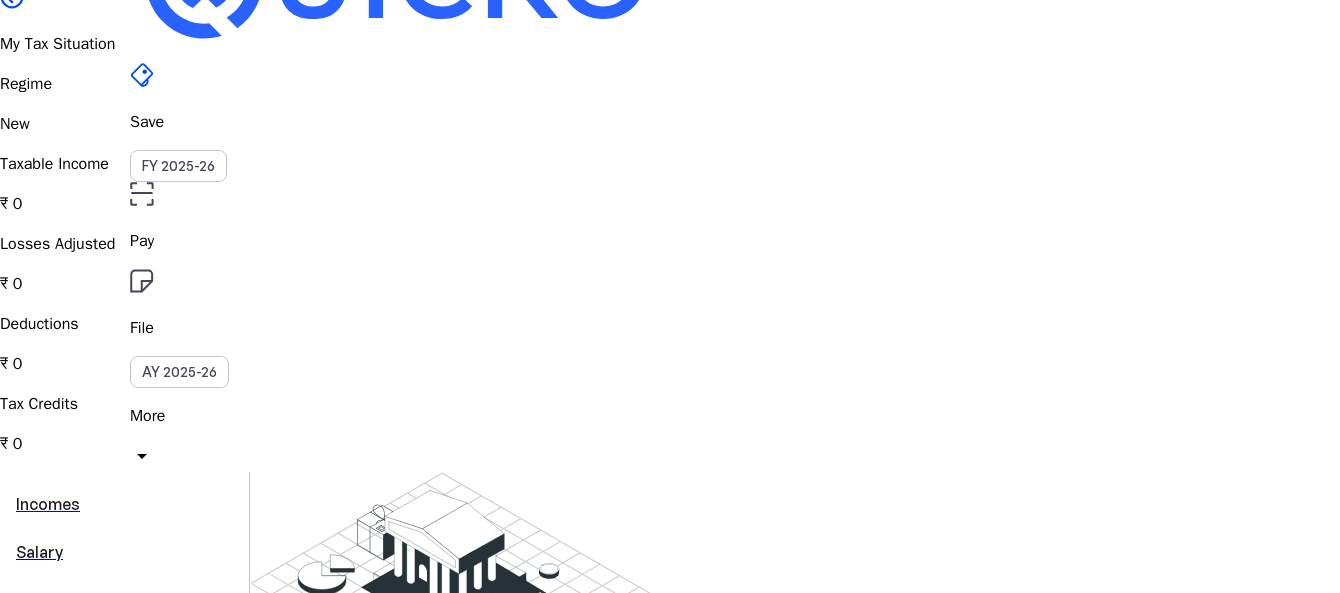 scroll, scrollTop: 300, scrollLeft: 0, axis: vertical 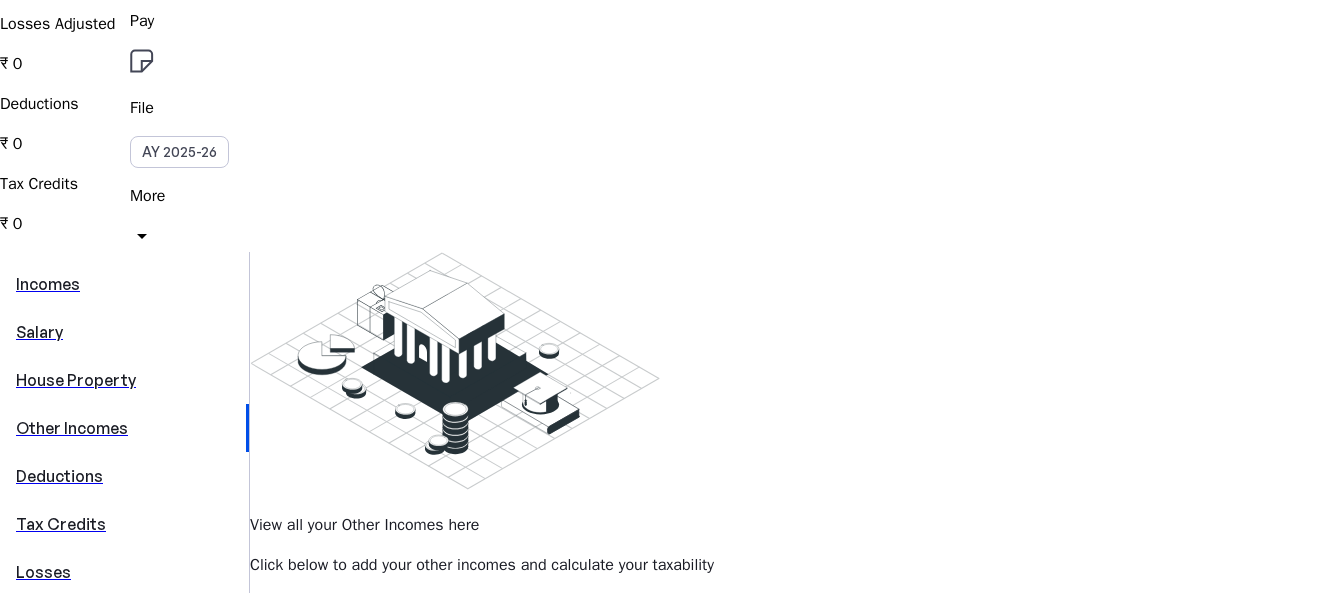 click on "Deductions" at bounding box center [124, 476] 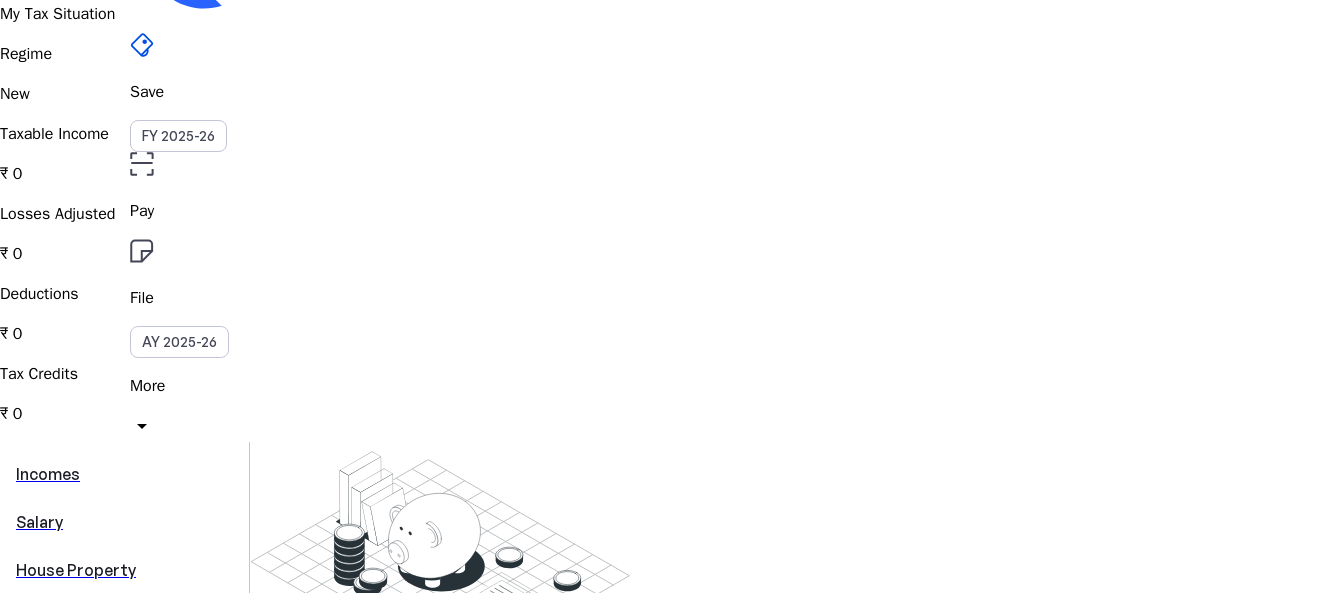 scroll, scrollTop: 300, scrollLeft: 0, axis: vertical 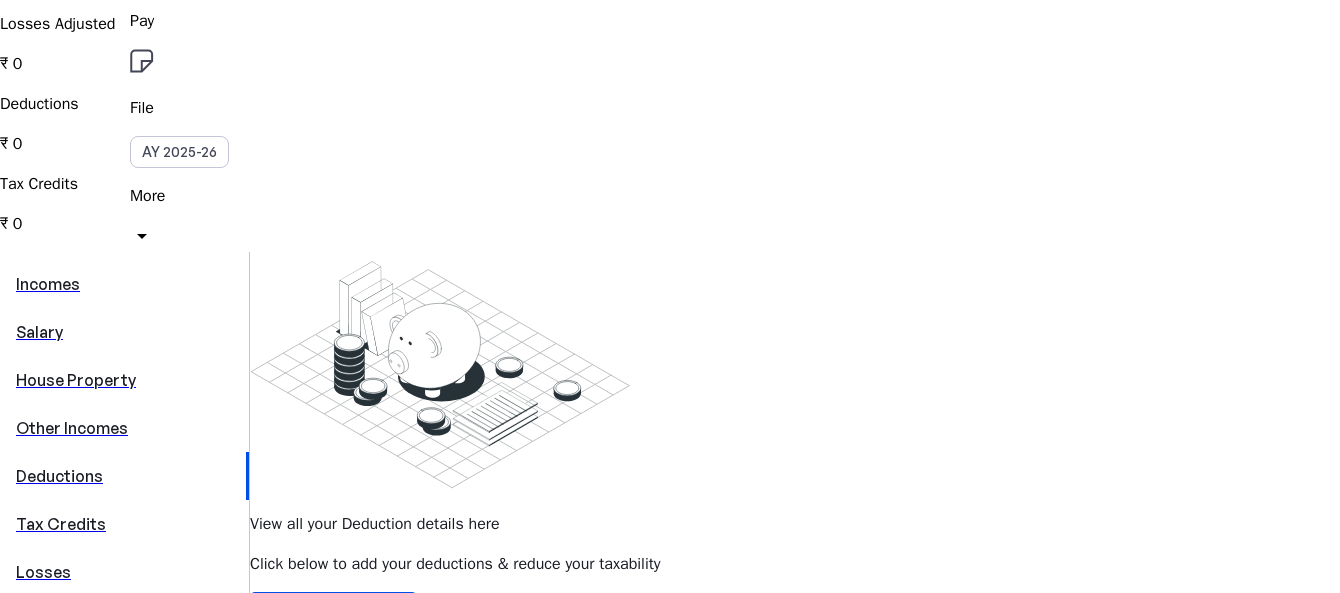 click on "Tax Credits" at bounding box center (124, 524) 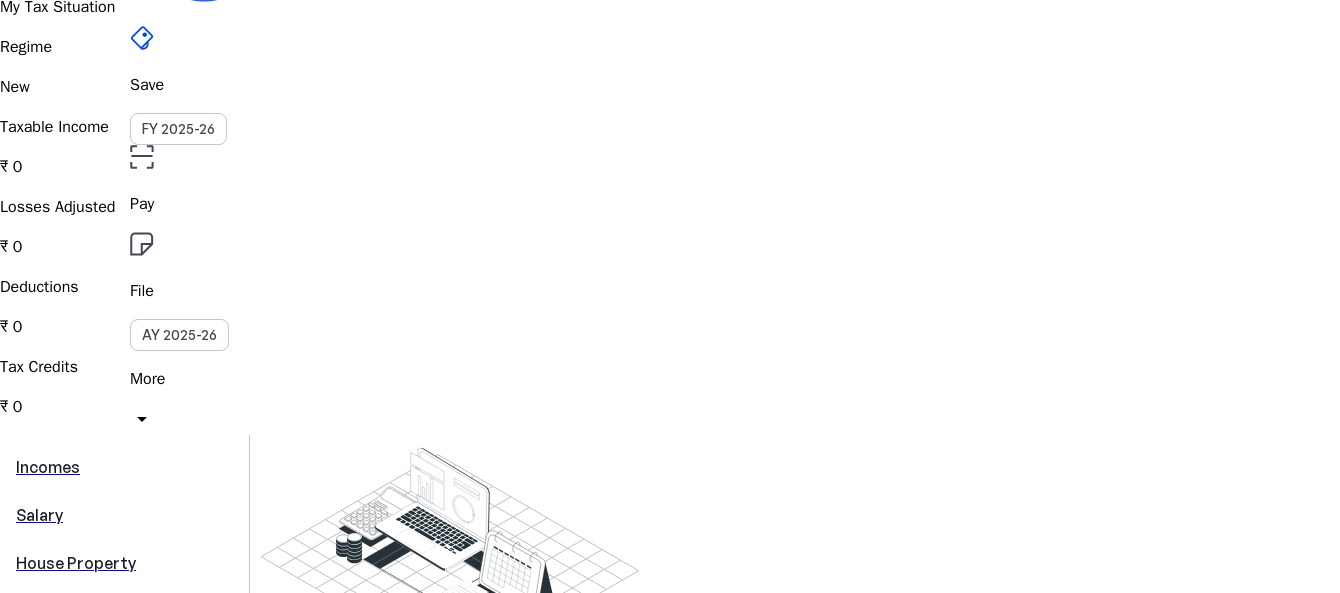 scroll, scrollTop: 300, scrollLeft: 0, axis: vertical 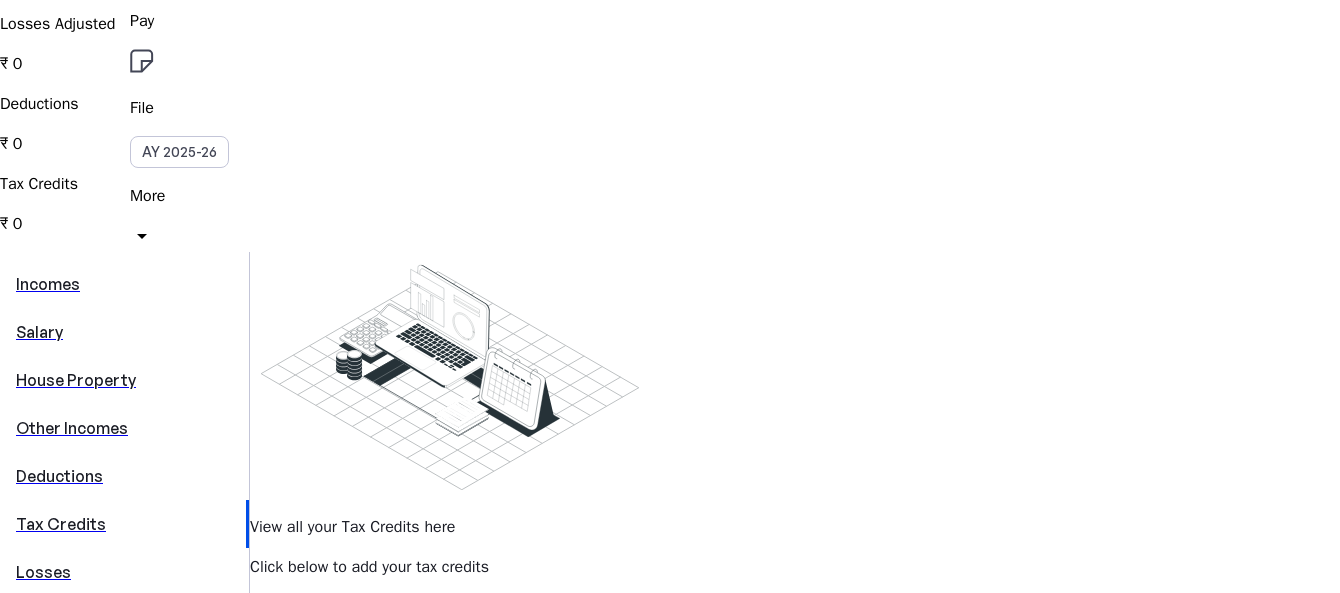 click on "Other Incomes" at bounding box center (124, 428) 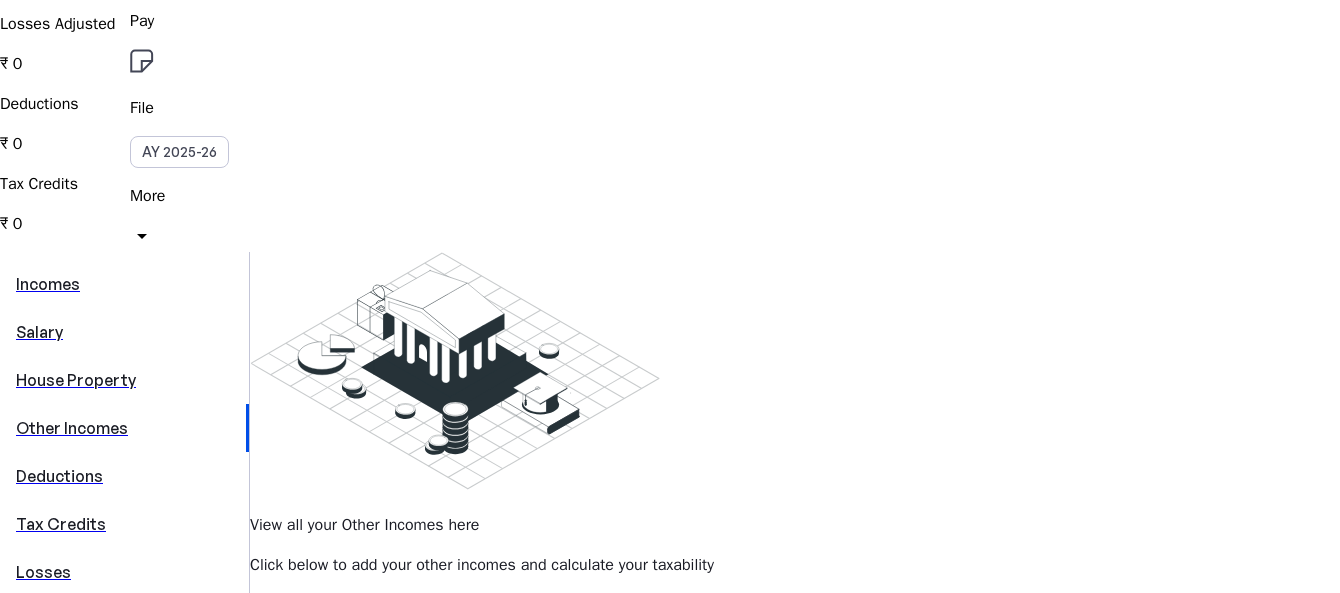 scroll, scrollTop: 500, scrollLeft: 0, axis: vertical 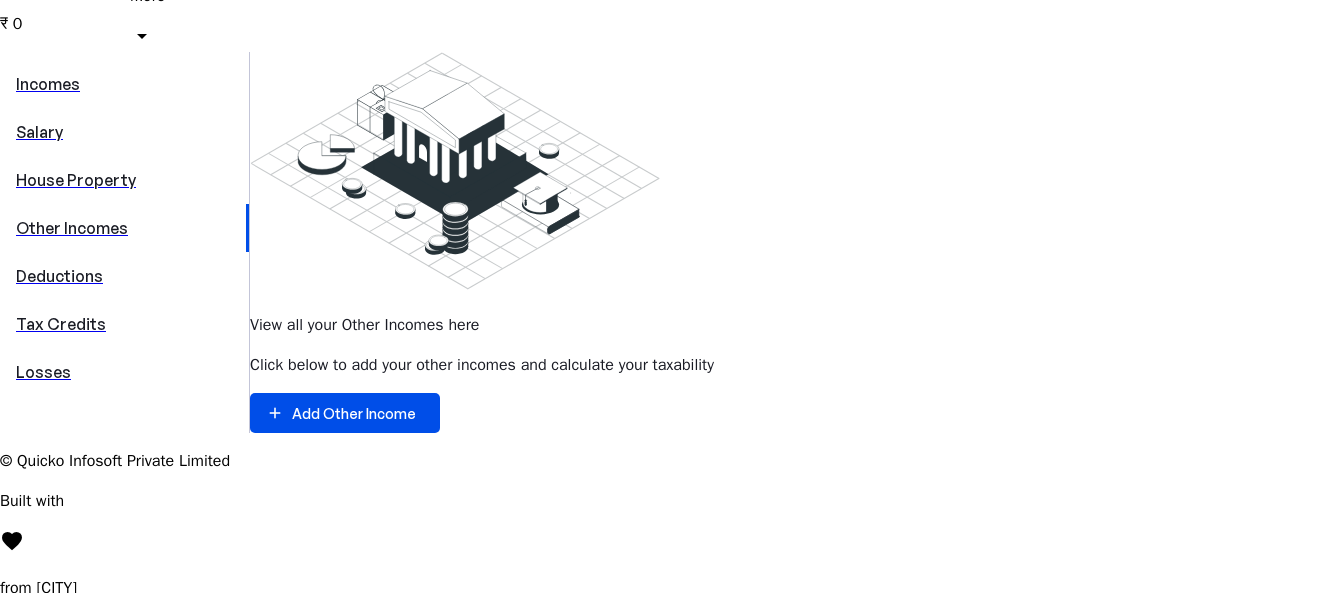 click on "Losses" at bounding box center (124, 372) 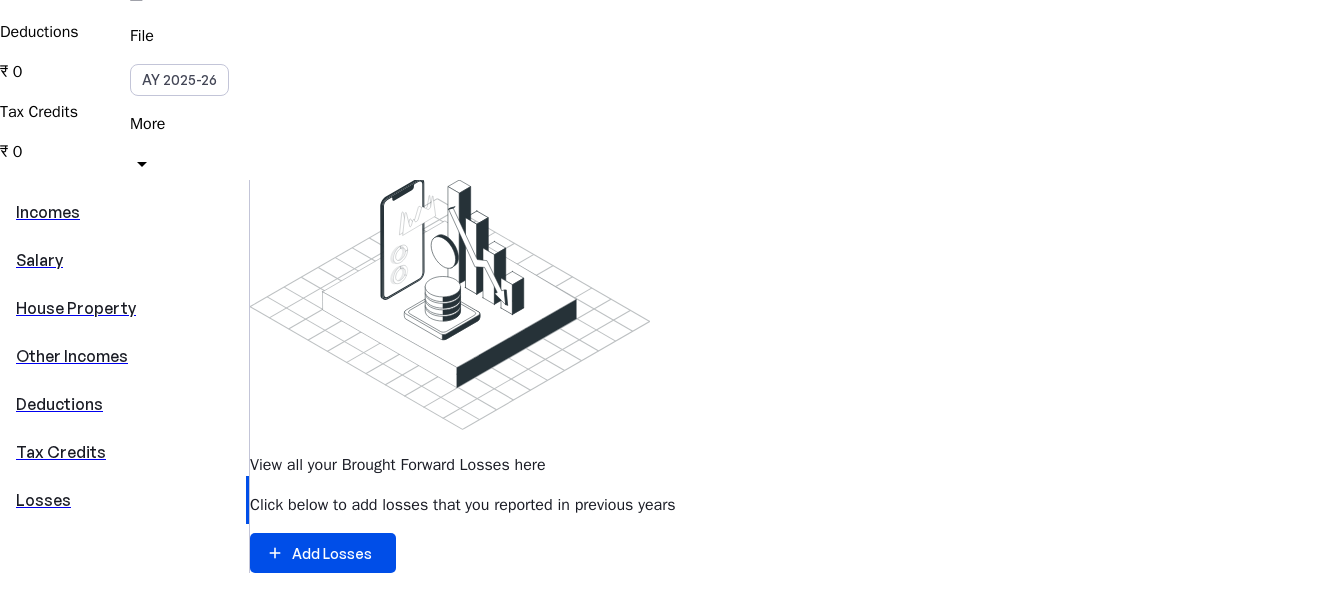 scroll, scrollTop: 400, scrollLeft: 0, axis: vertical 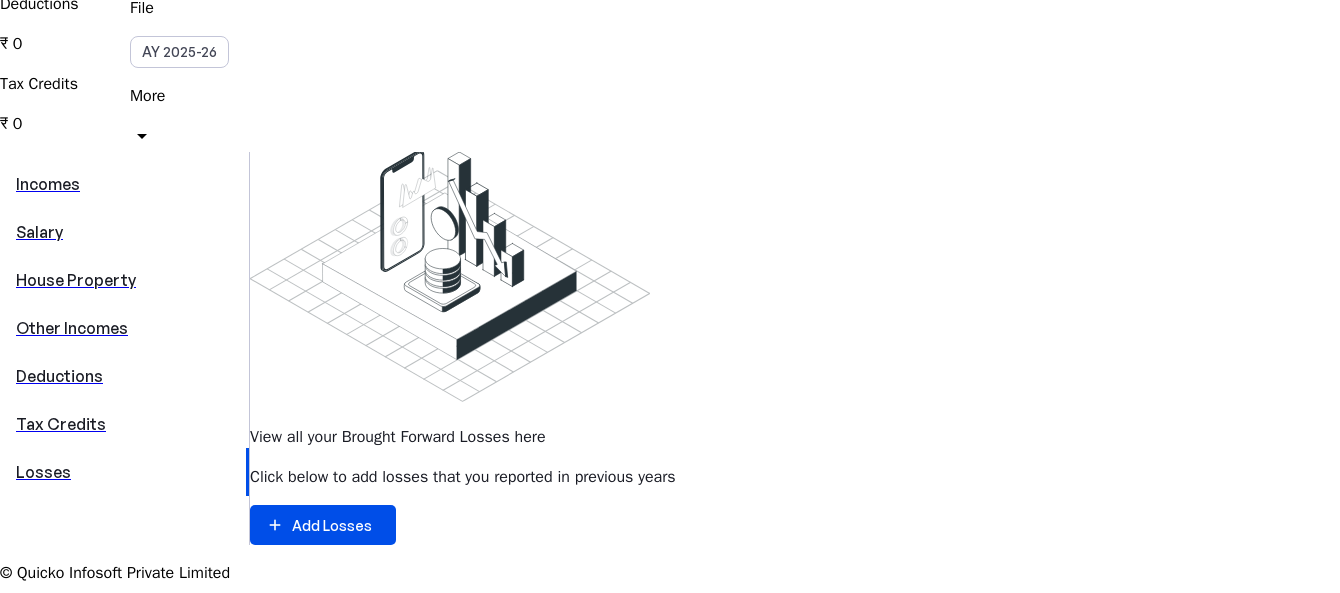click on "Other Incomes" at bounding box center [124, 328] 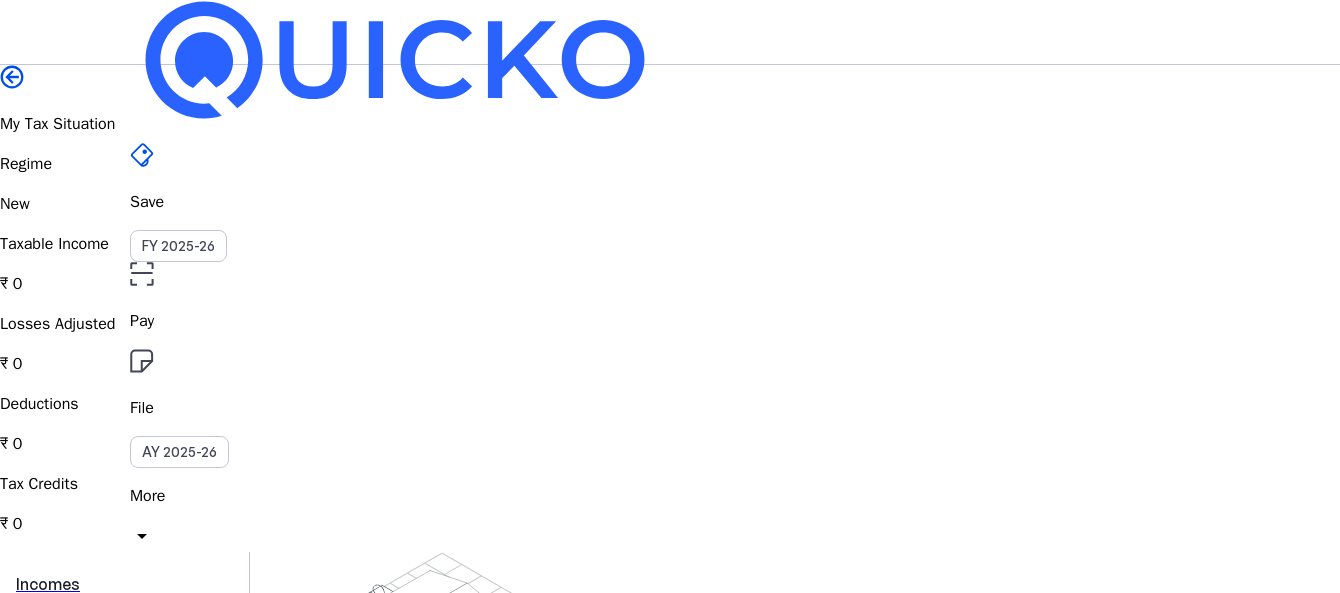 scroll, scrollTop: 300, scrollLeft: 0, axis: vertical 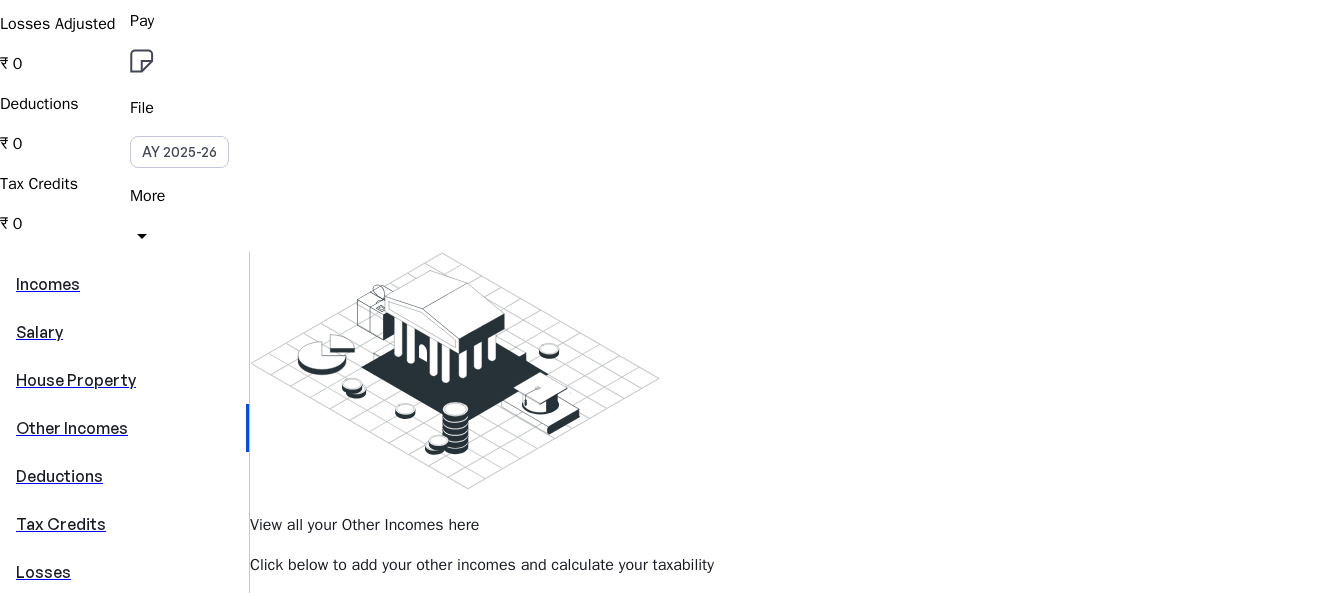 click on "Add Other Income" at bounding box center (354, 613) 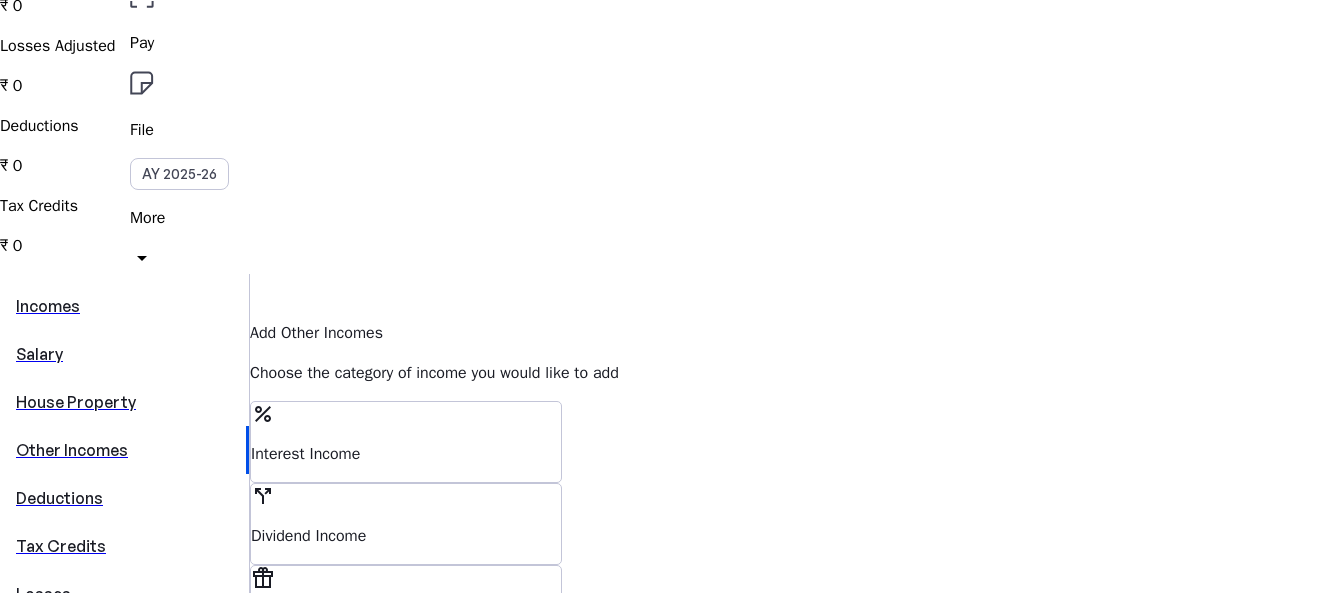 scroll, scrollTop: 400, scrollLeft: 0, axis: vertical 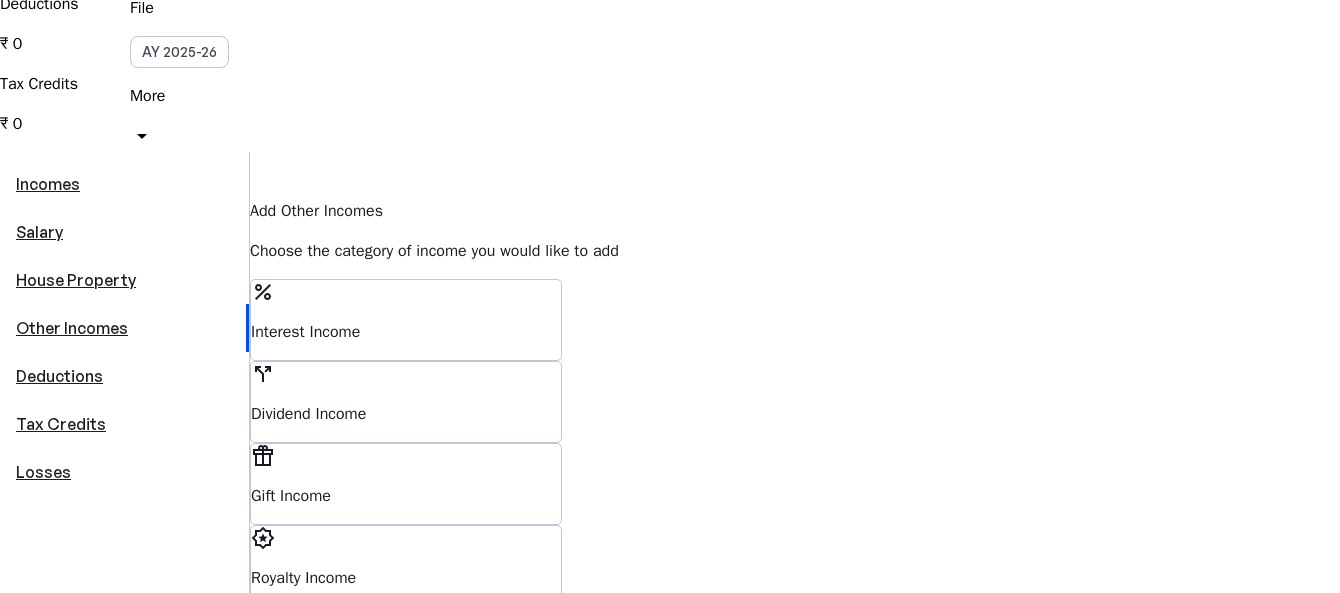 click on "money Other" at bounding box center (406, 648) 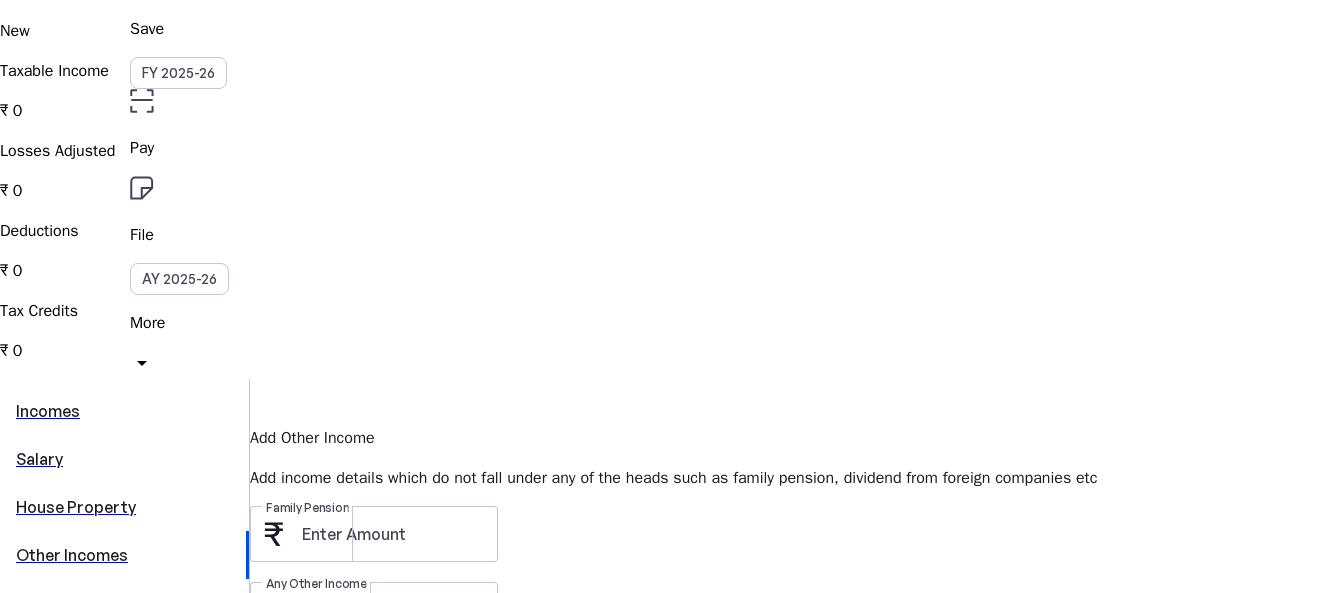 scroll, scrollTop: 0, scrollLeft: 0, axis: both 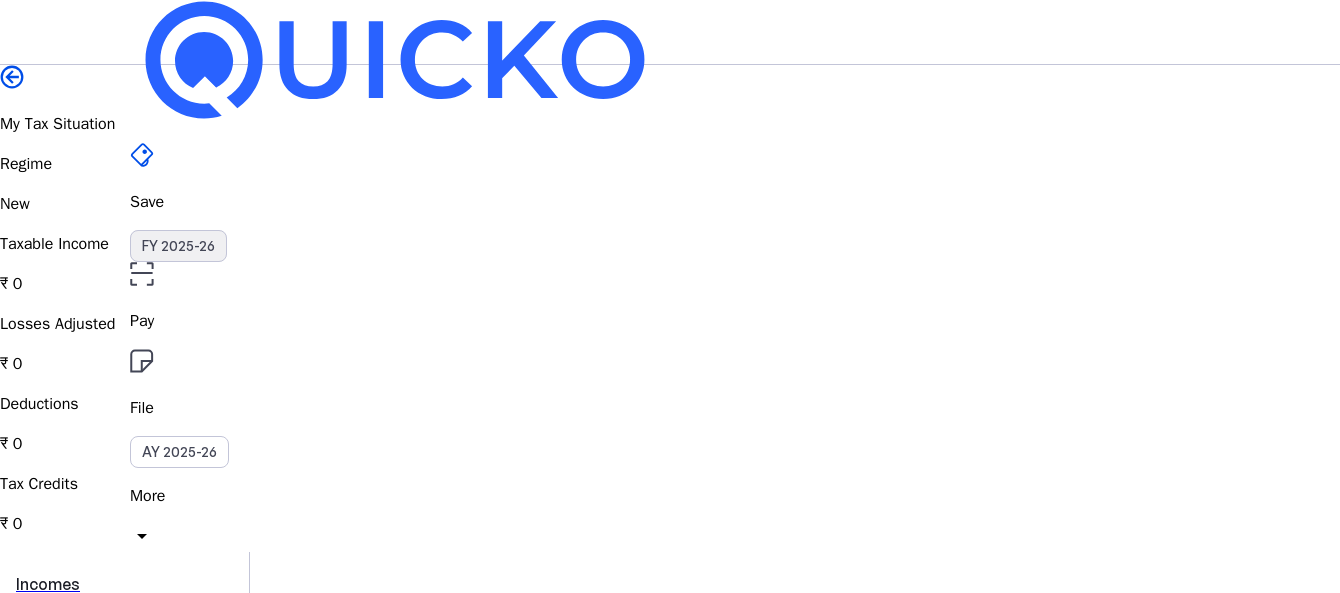 click on "FY 2025-26" at bounding box center [178, 246] 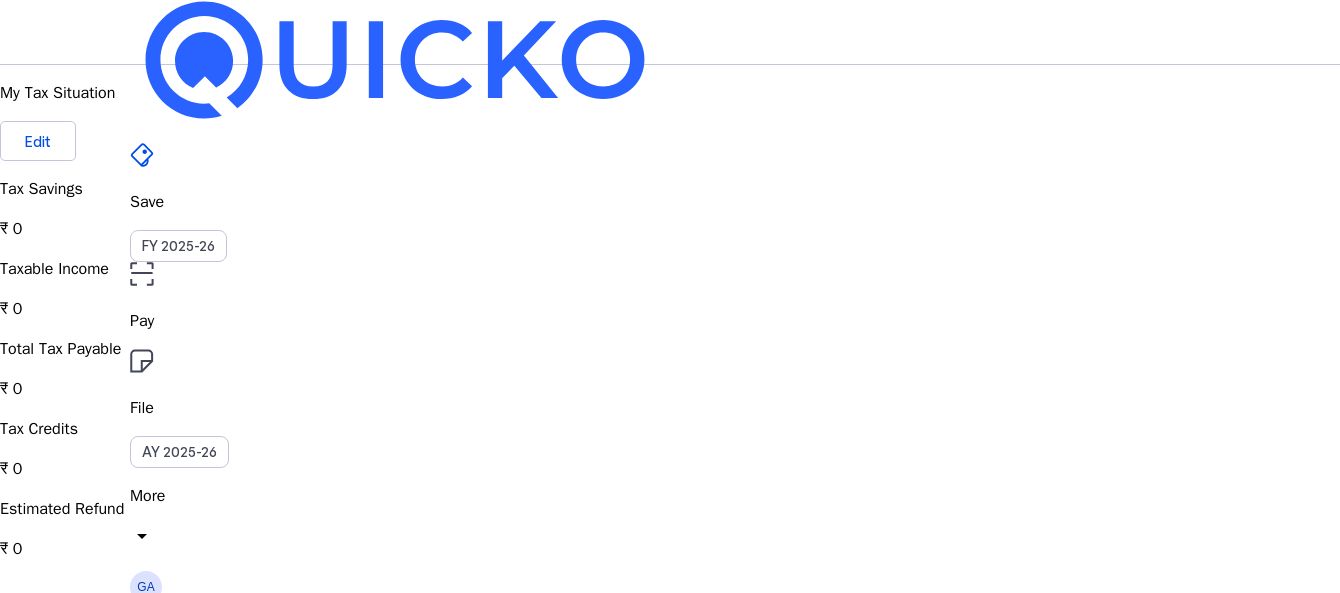 click on "Save FY 2025-26  Pay   File AY 2025-26  More  arrow_drop_down" at bounding box center [670, 349] 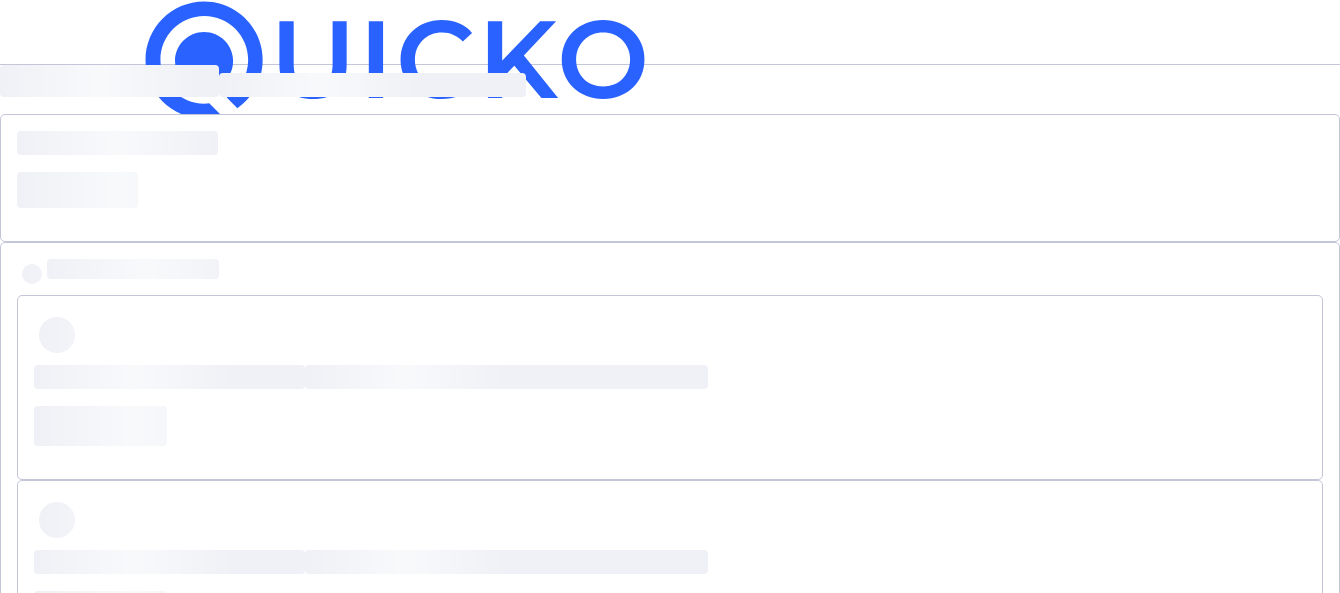 click on "AY 2025-26" at bounding box center (179, 452) 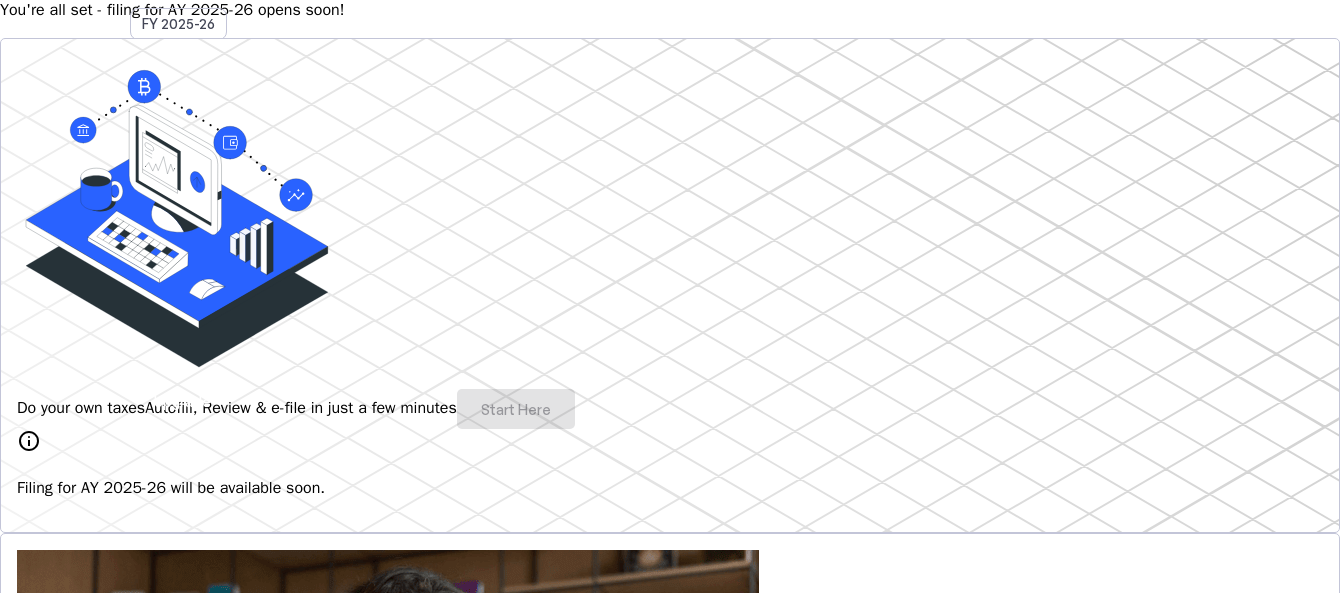 scroll 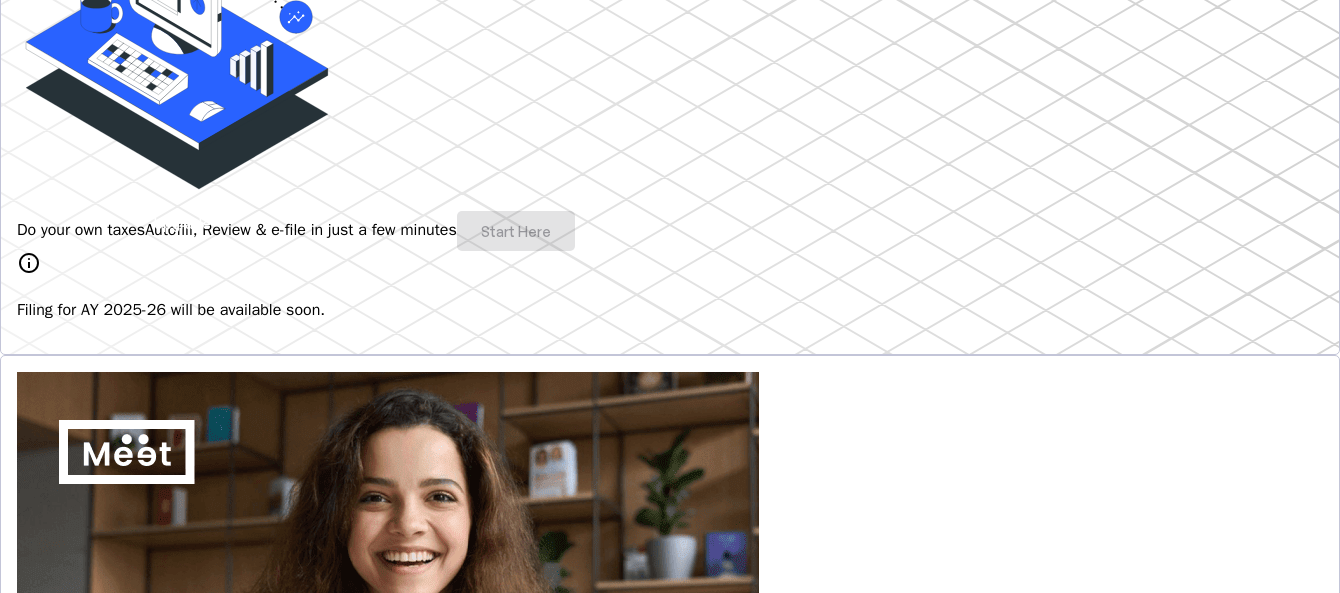 click on "Do your own taxes   Autofill, Review & e-file in just a few minutes   Start Here" at bounding box center [670, 231] 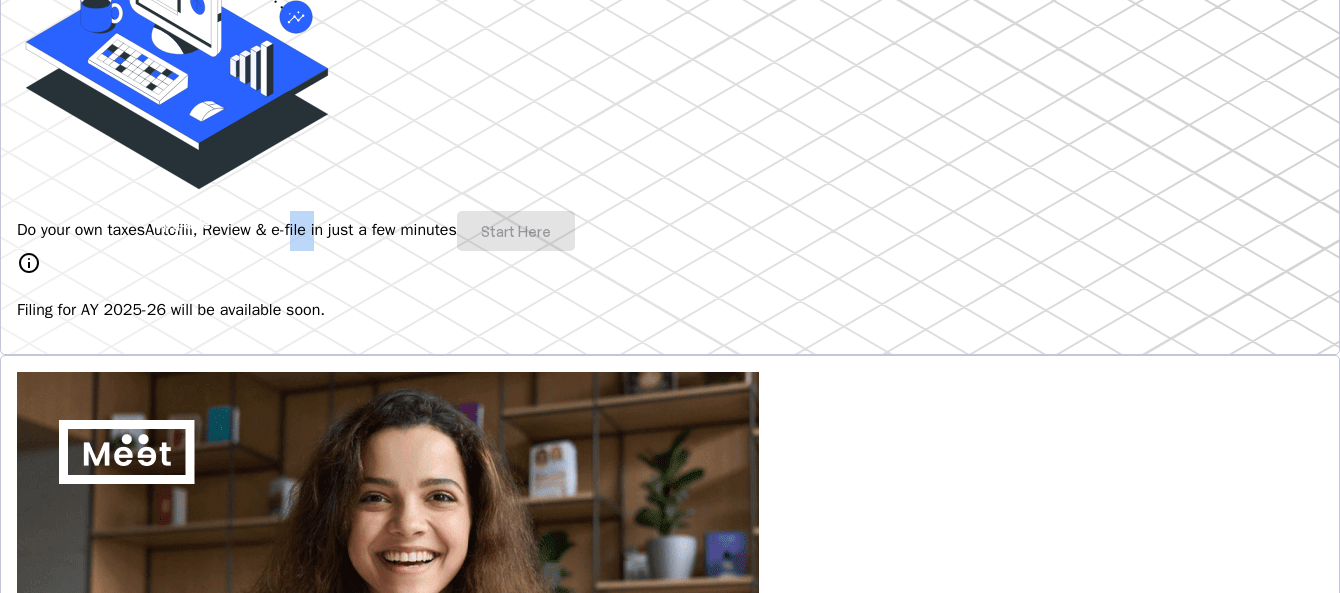 click on "Autofill, Review & e-file in just a few minutes" at bounding box center (301, 230) 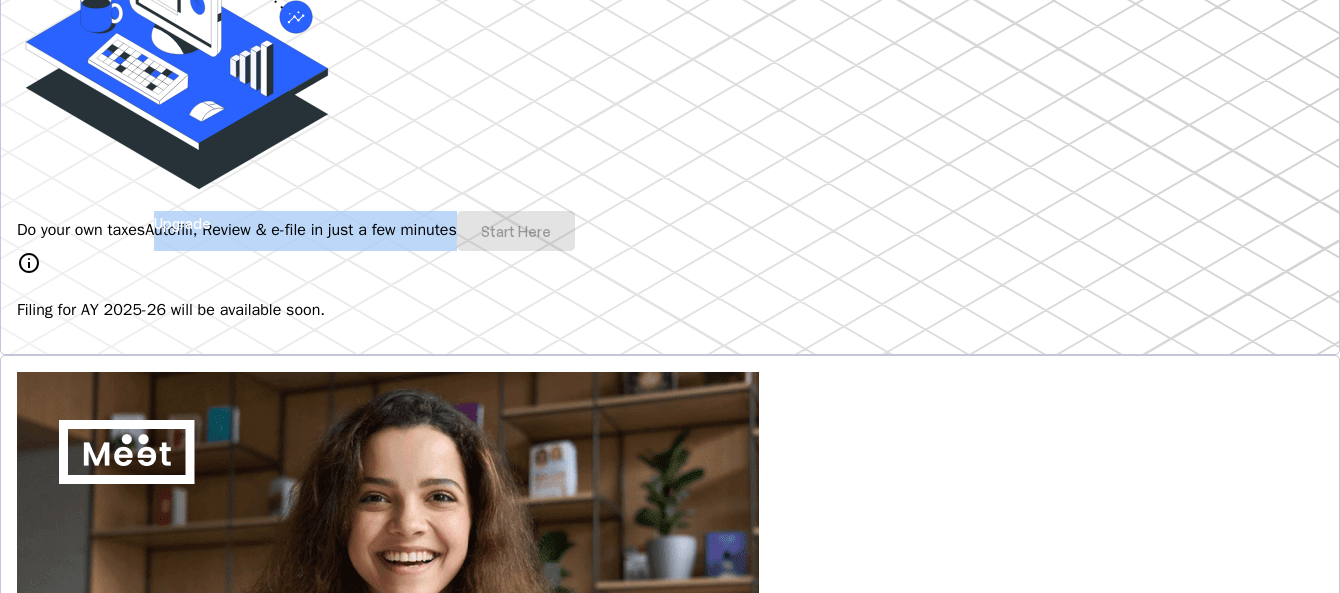 click on "Autofill, Review & e-file in just a few minutes" at bounding box center (301, 230) 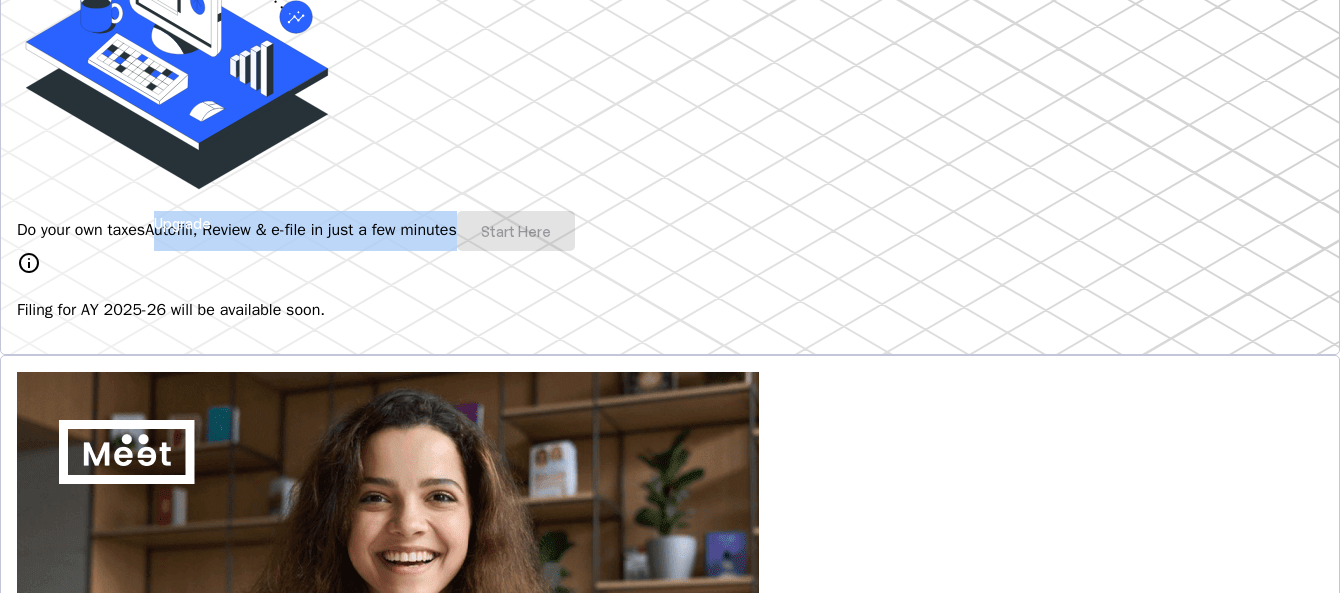 click on "Explore" at bounding box center (67, 950) 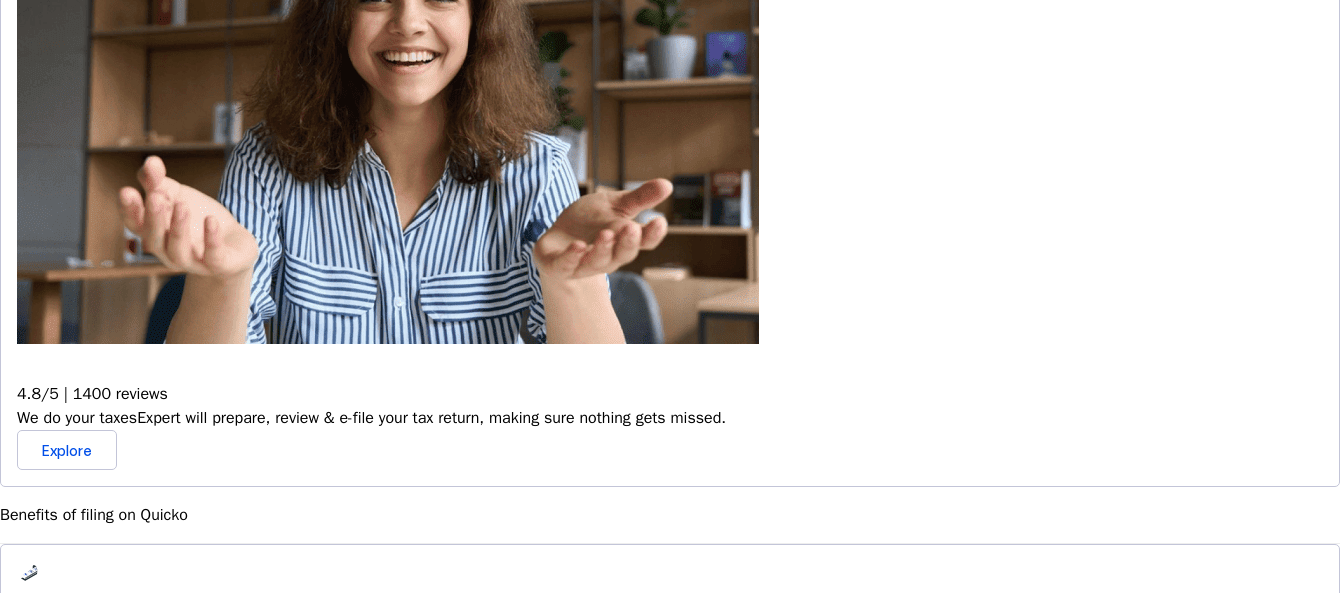 scroll, scrollTop: 1200, scrollLeft: 0, axis: vertical 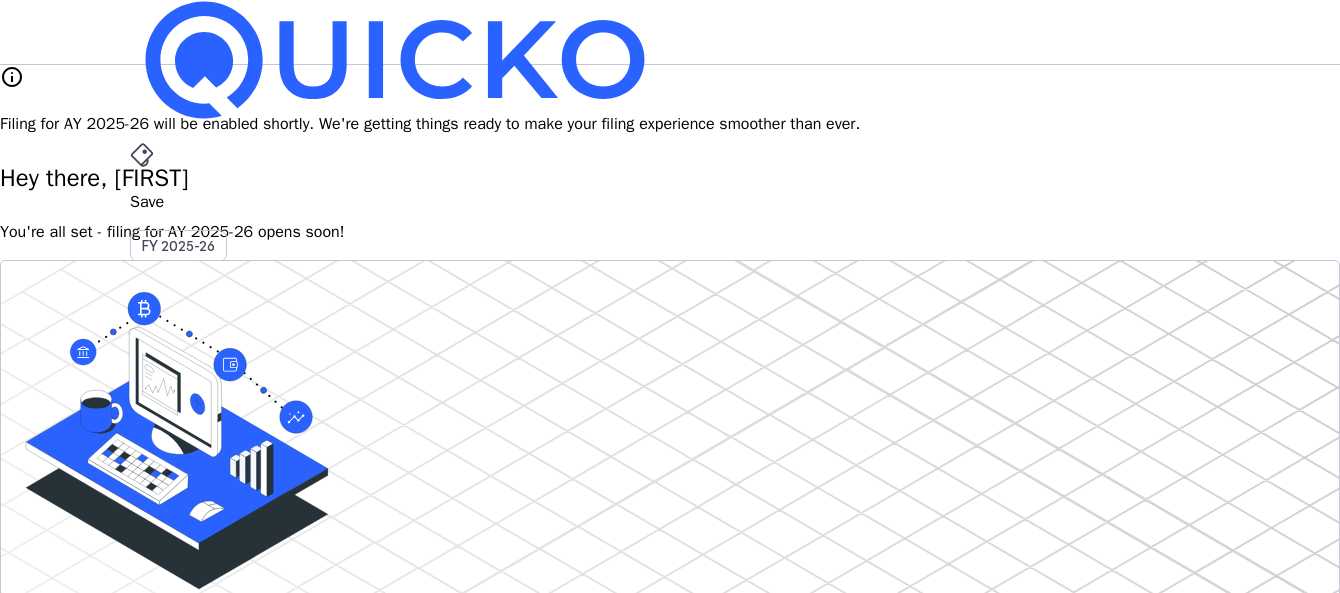 click on "AY 2025-26" at bounding box center [179, 452] 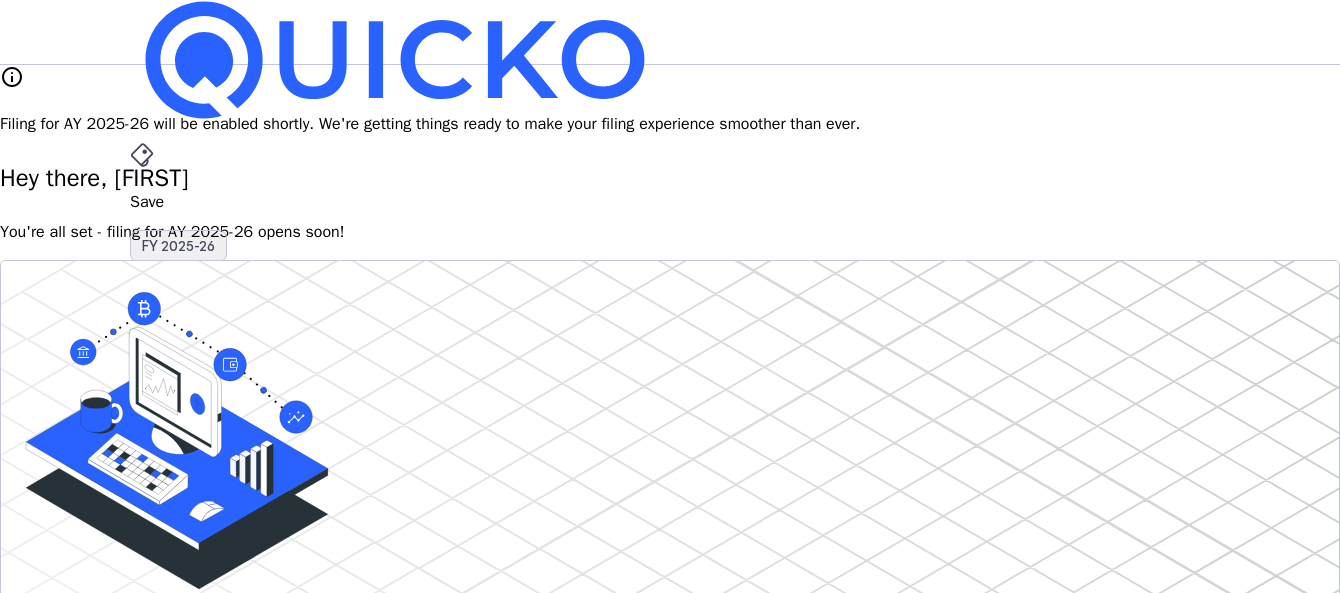 click on "FY 2025-26" at bounding box center [178, 246] 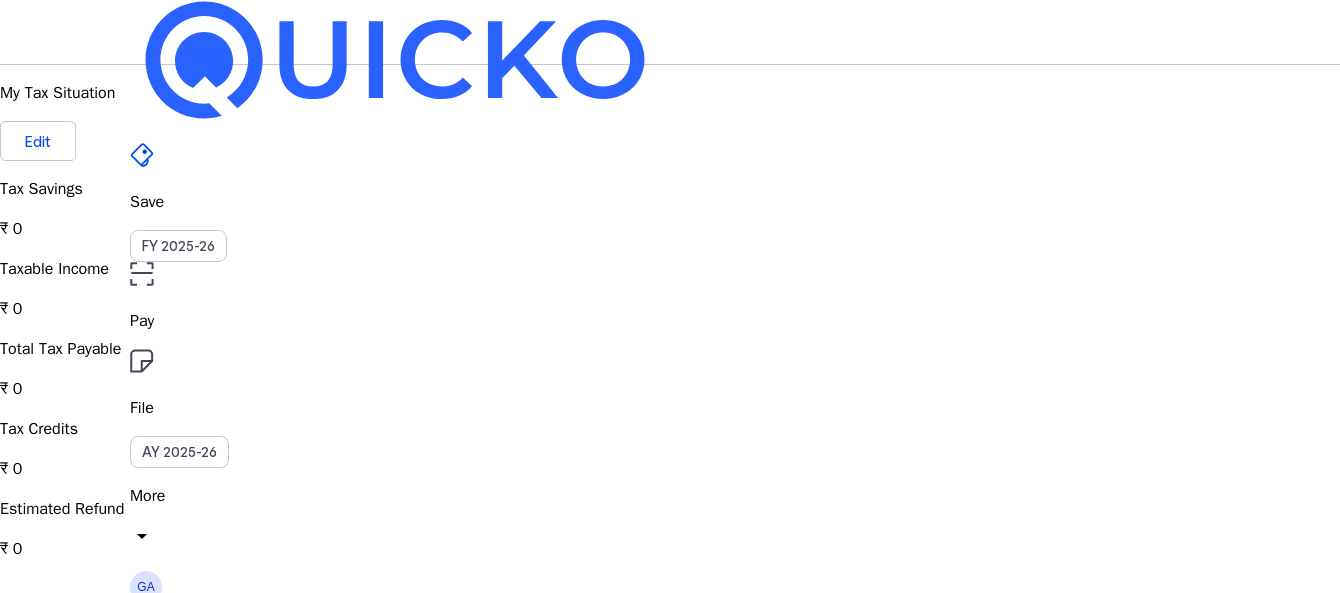 click on "FY 2025-26" at bounding box center (178, 246) 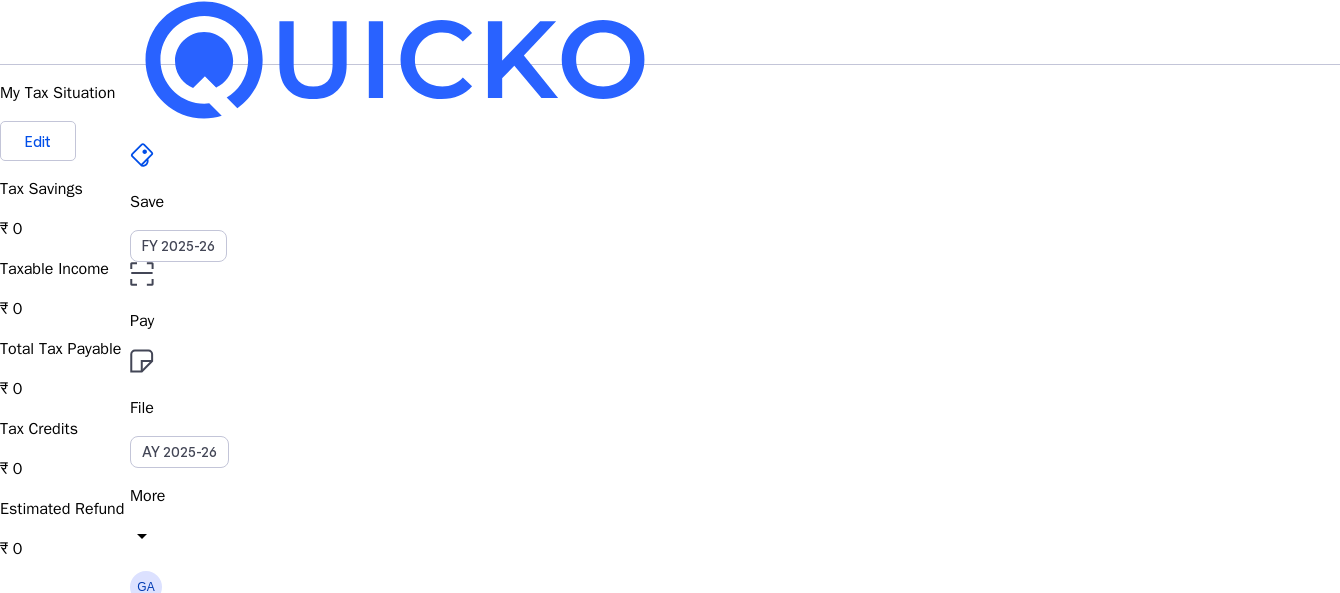 click at bounding box center (670, 63) 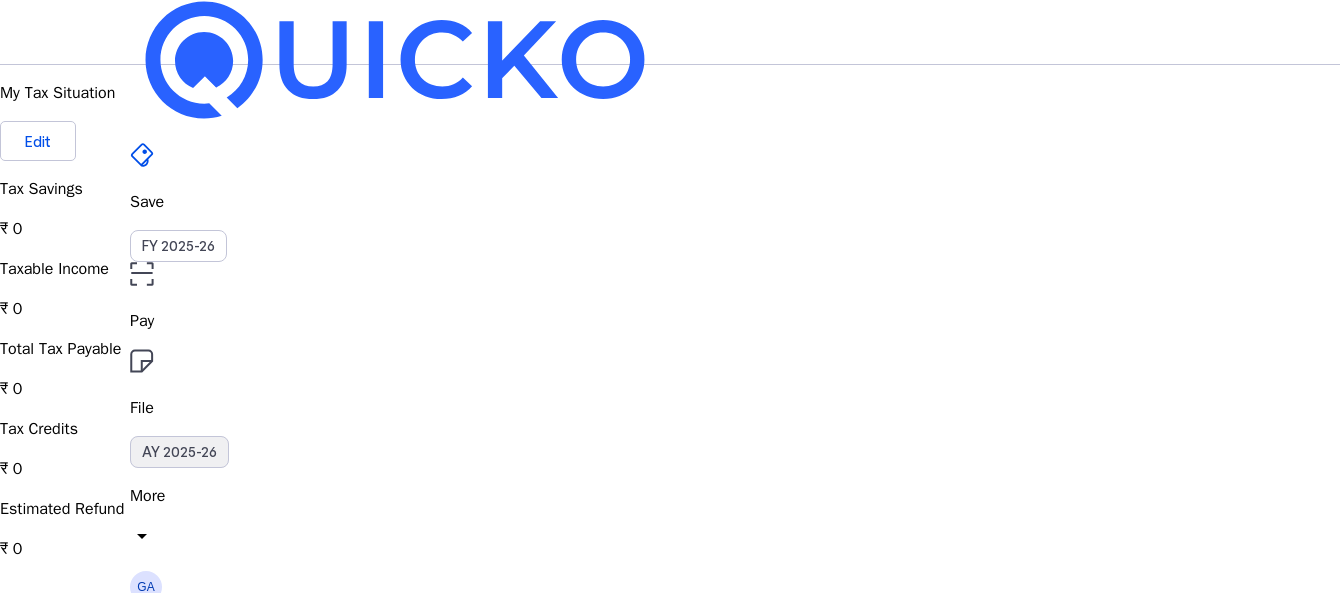 click on "AY 2025-26" at bounding box center [179, 452] 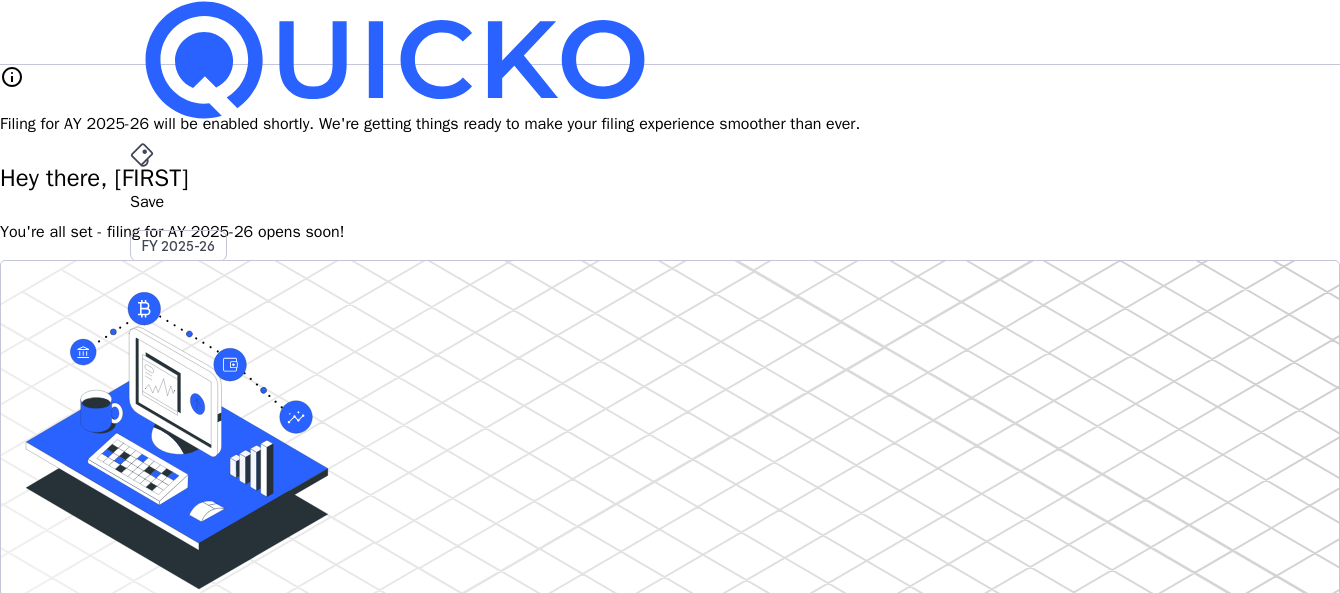 click on "AY 2025-26" at bounding box center [179, 452] 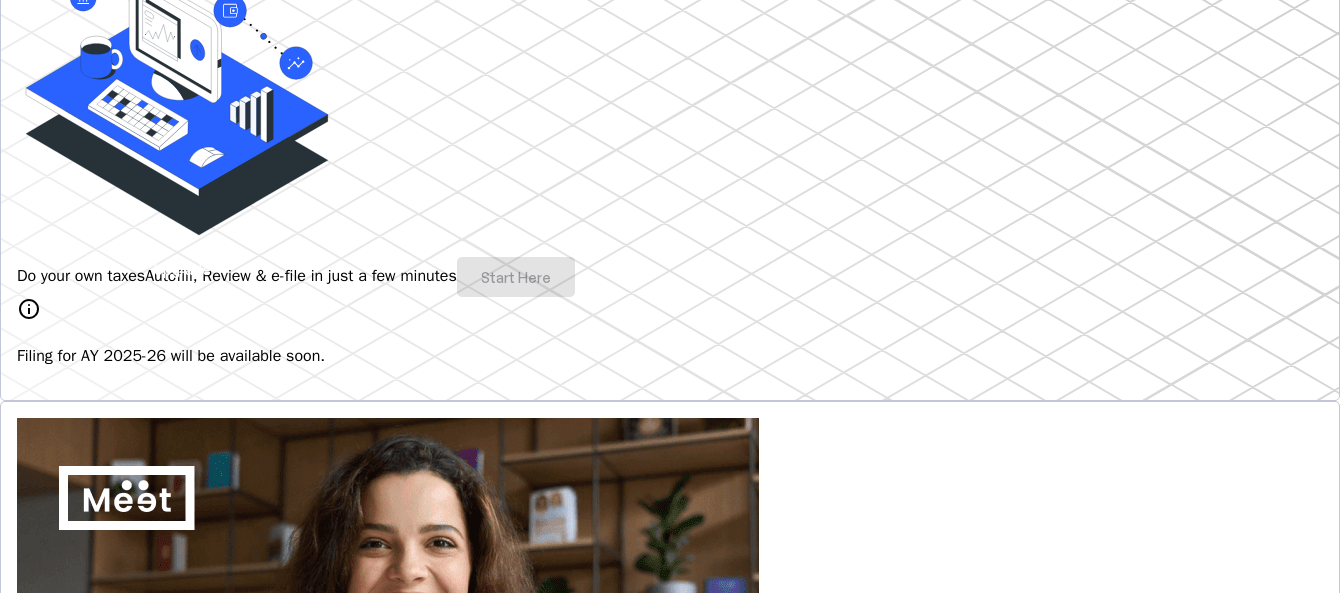 scroll, scrollTop: 500, scrollLeft: 0, axis: vertical 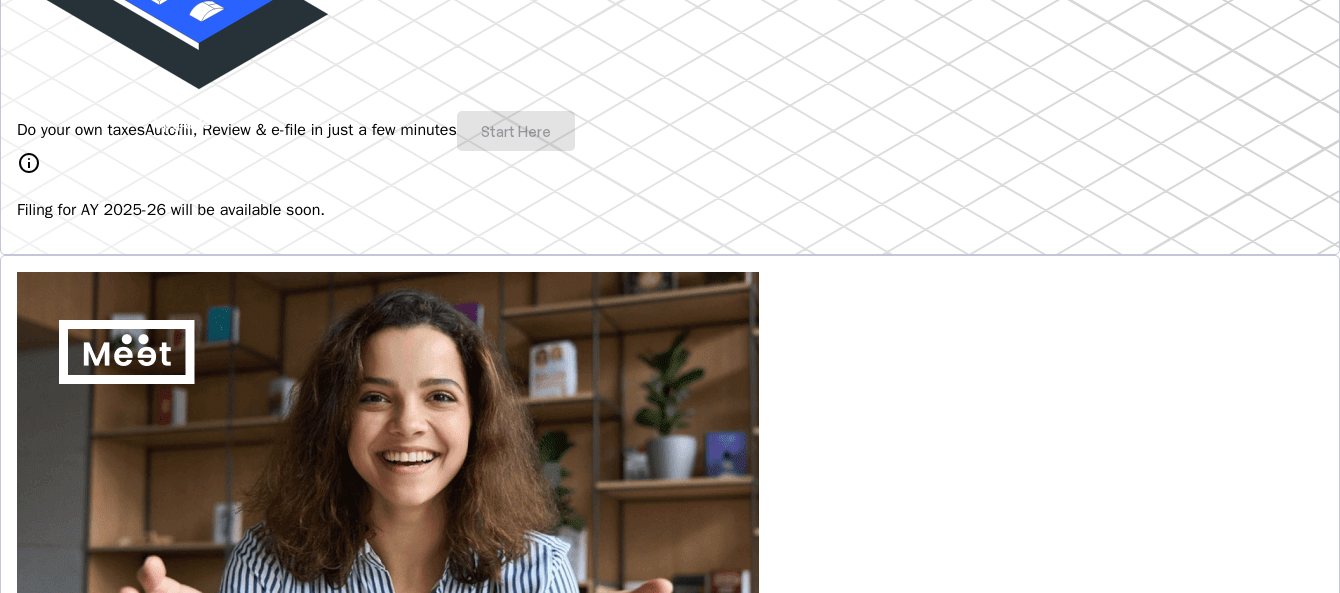 click on "Do your own taxes   Autofill, Review & e-file in just a few minutes   Start Here" at bounding box center [670, 131] 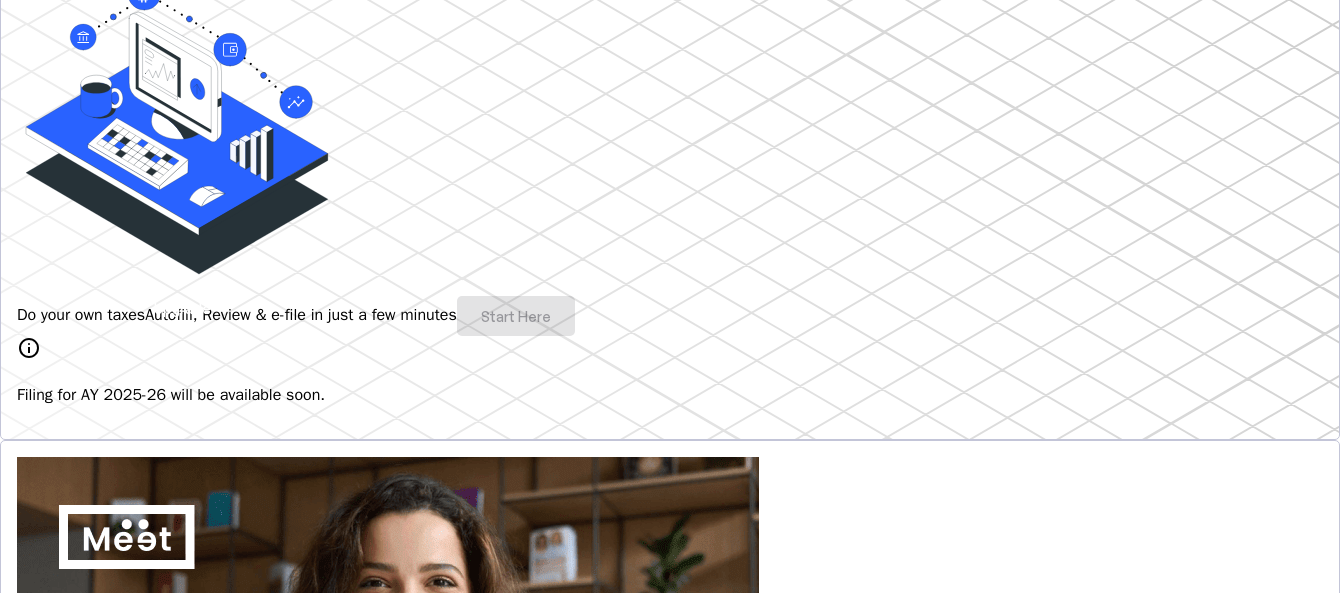 scroll, scrollTop: 0, scrollLeft: 0, axis: both 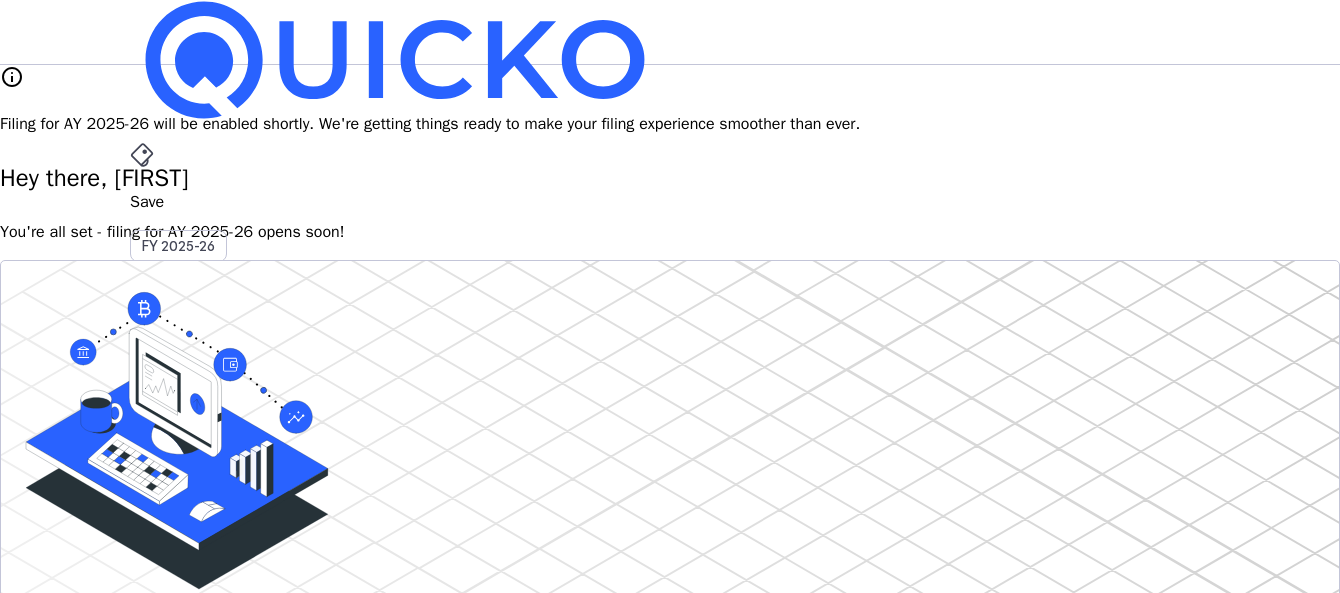 click on "Upgrade" at bounding box center [182, 623] 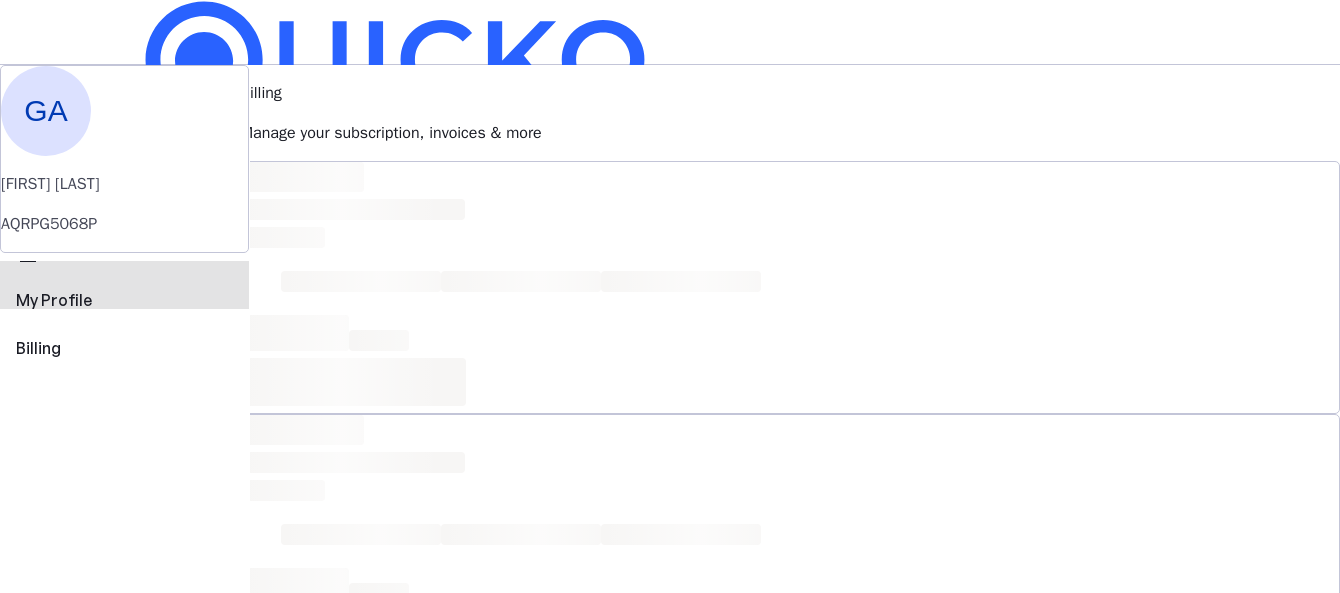 click on "My Profile" at bounding box center [124, 300] 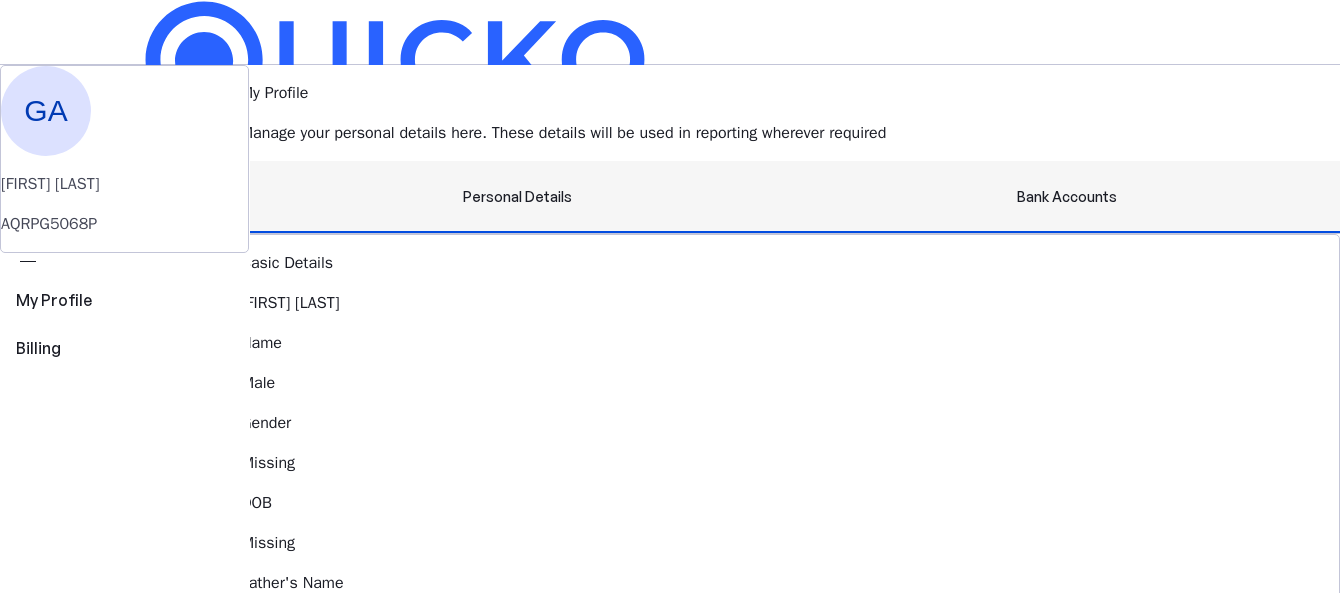 click on "Bank Accounts" at bounding box center (1067, 197) 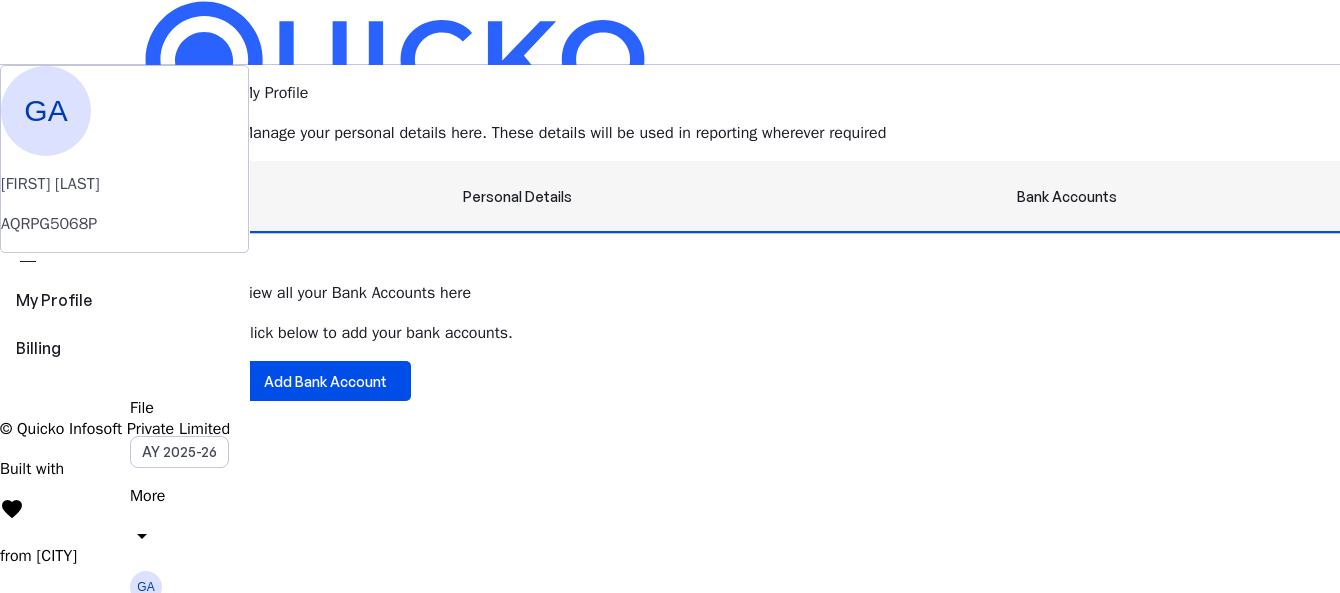 scroll, scrollTop: 2, scrollLeft: 0, axis: vertical 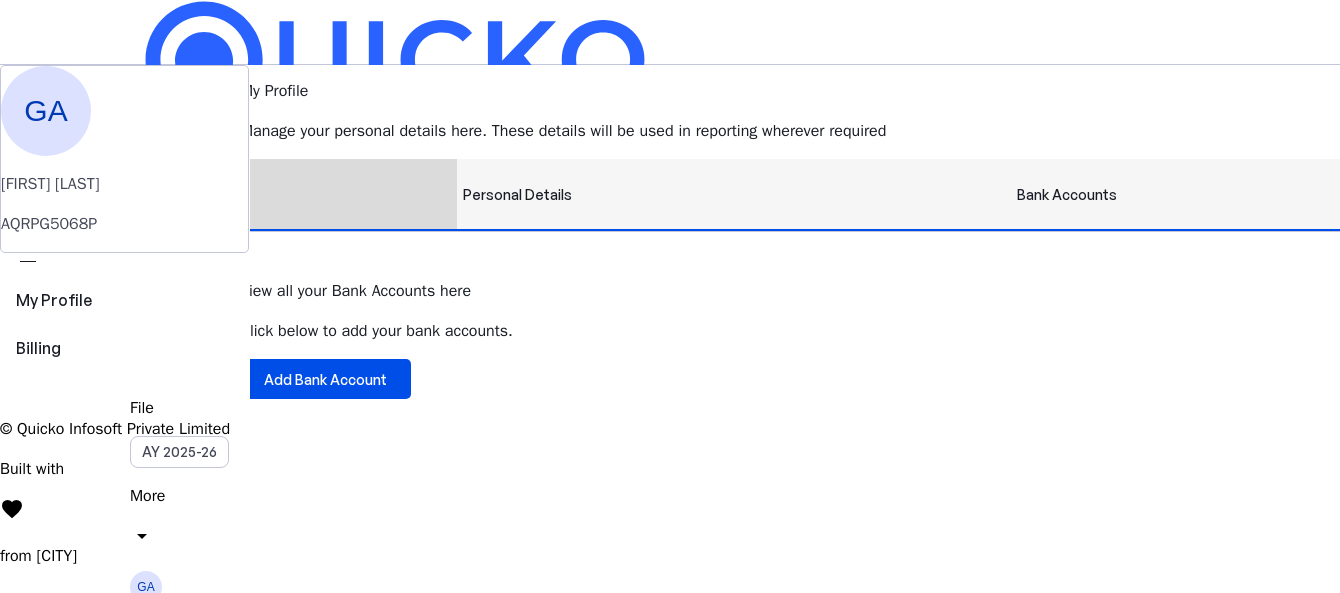 click on "Personal Details" at bounding box center (517, 195) 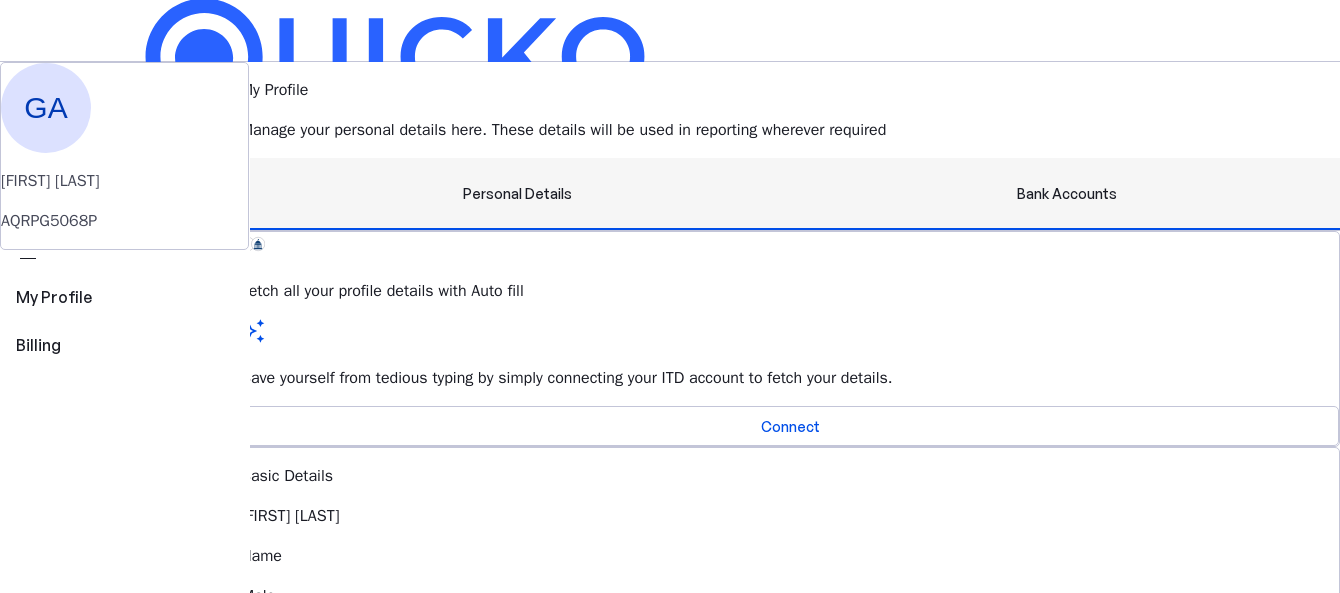 scroll, scrollTop: 0, scrollLeft: 0, axis: both 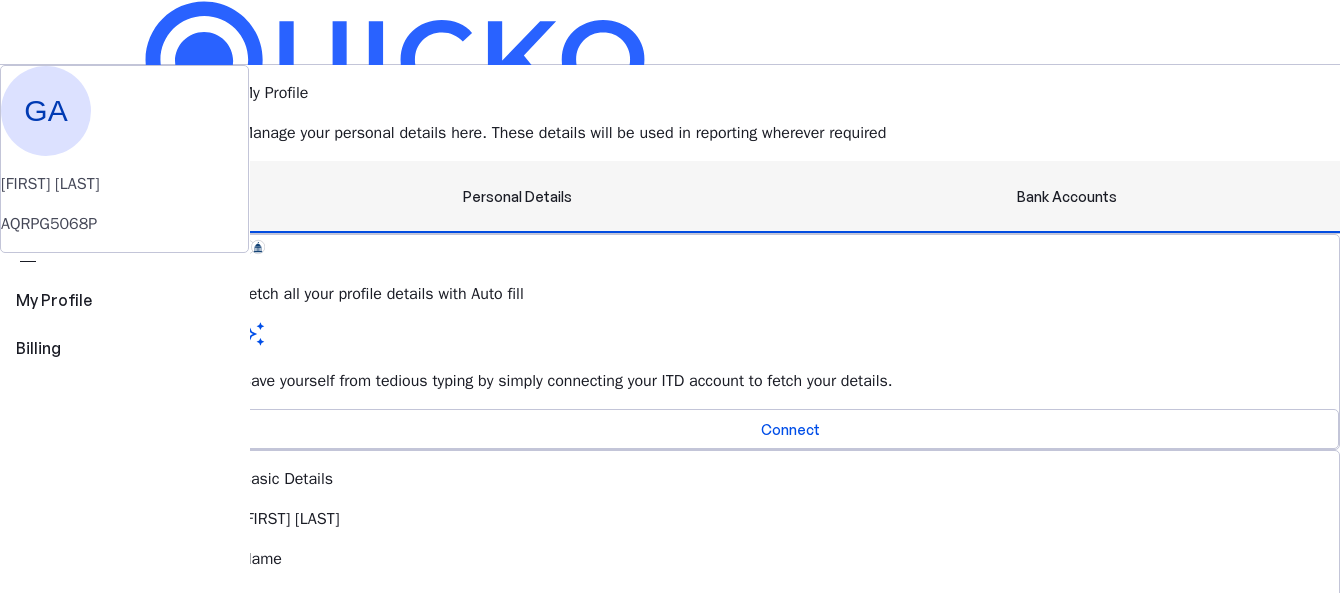 click on "Bank Accounts" at bounding box center (1067, 197) 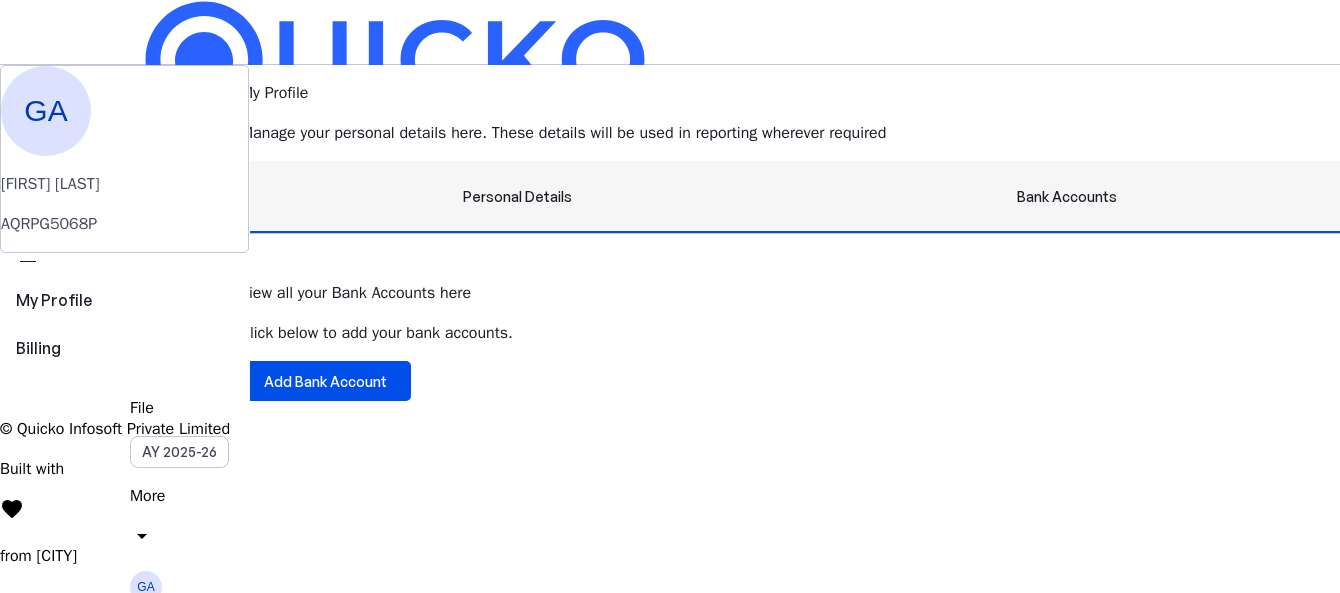 scroll, scrollTop: 2, scrollLeft: 0, axis: vertical 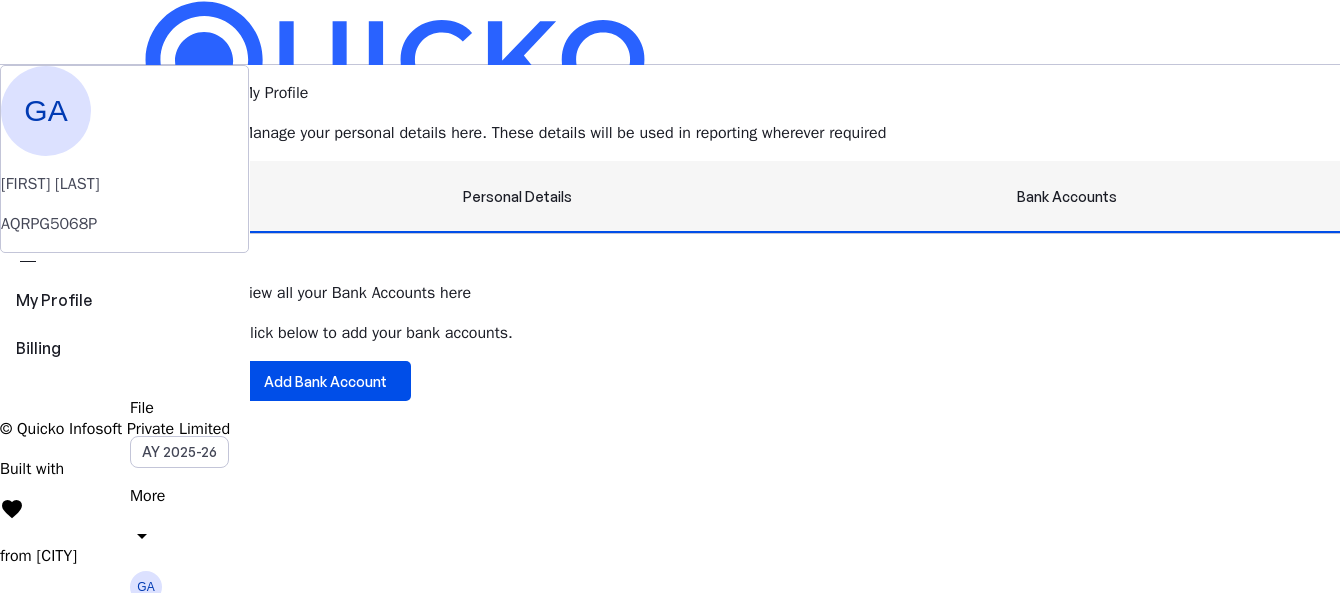 click on "Personal Details" at bounding box center [517, 197] 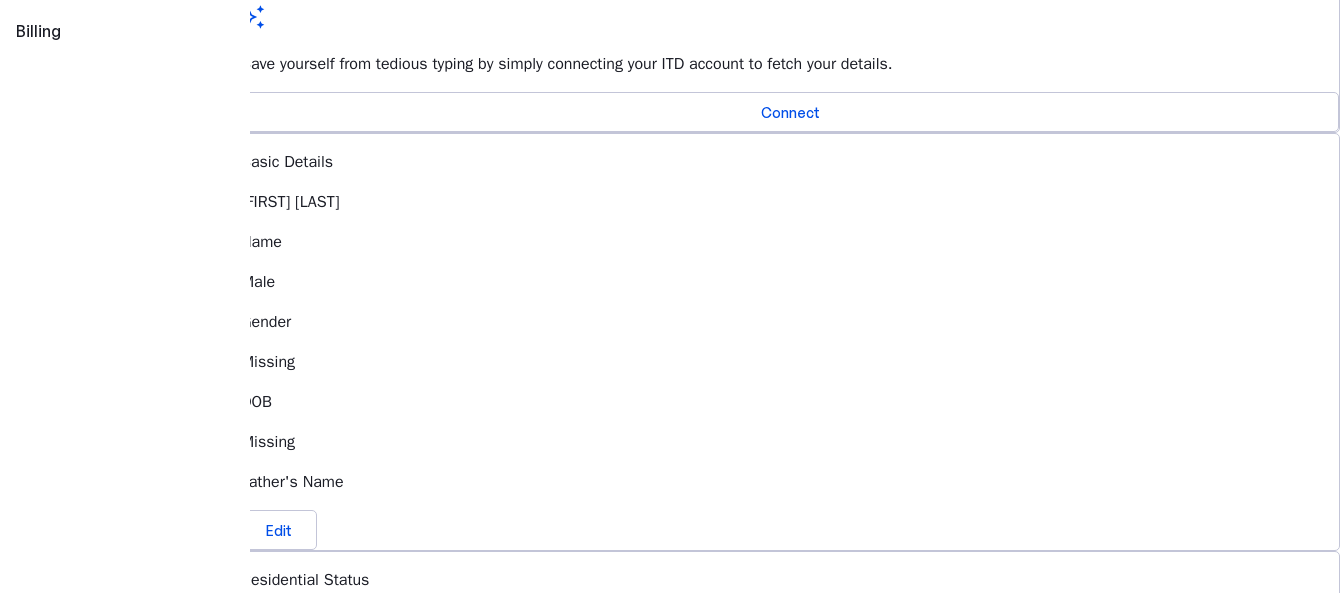 scroll, scrollTop: 0, scrollLeft: 0, axis: both 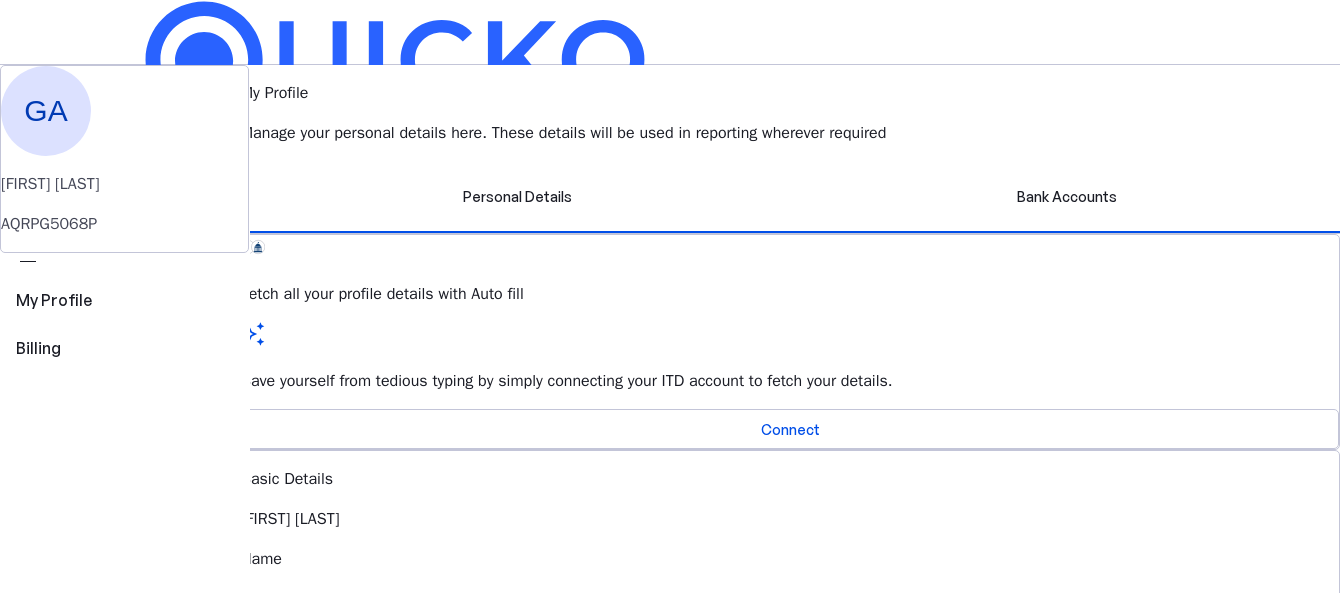 click on "More  arrow_drop_down" at bounding box center [670, 519] 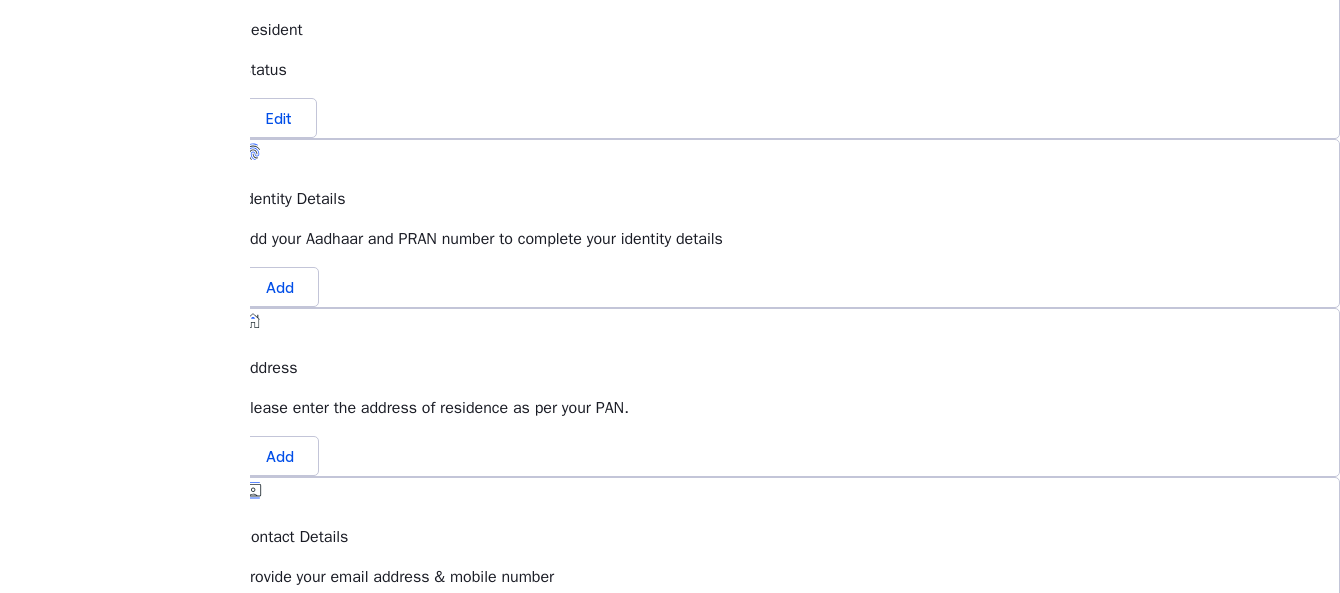 scroll, scrollTop: 970, scrollLeft: 0, axis: vertical 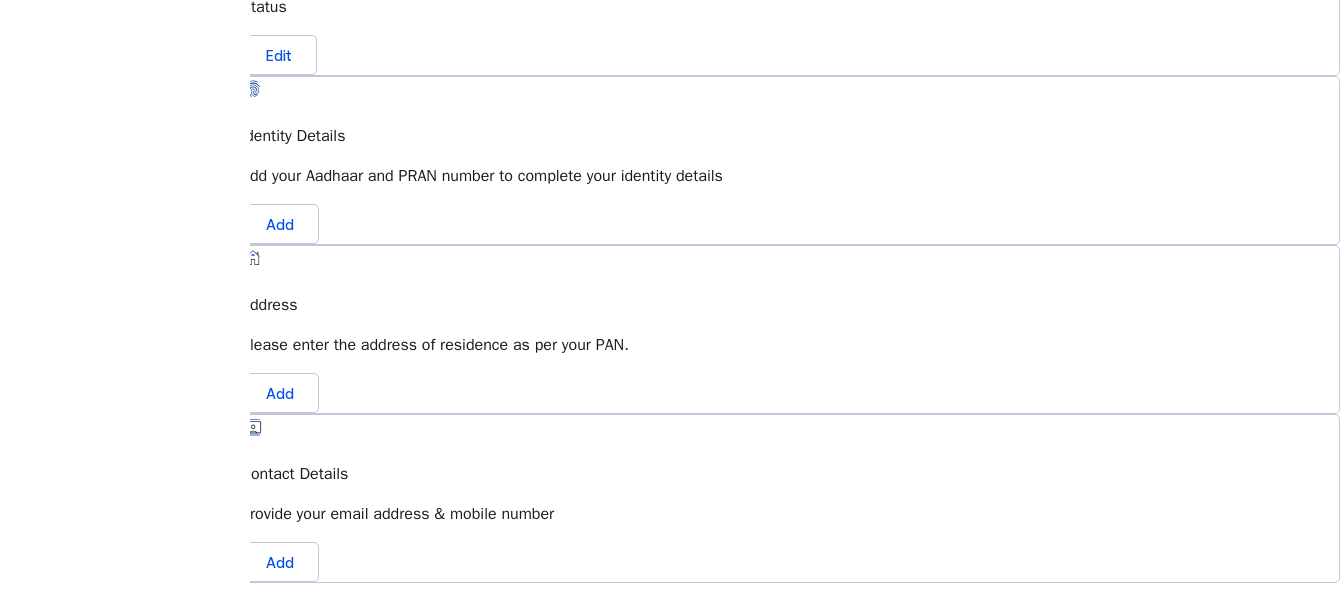 click on "Contact Details Provide your email address & mobile number" at bounding box center (790, 494) 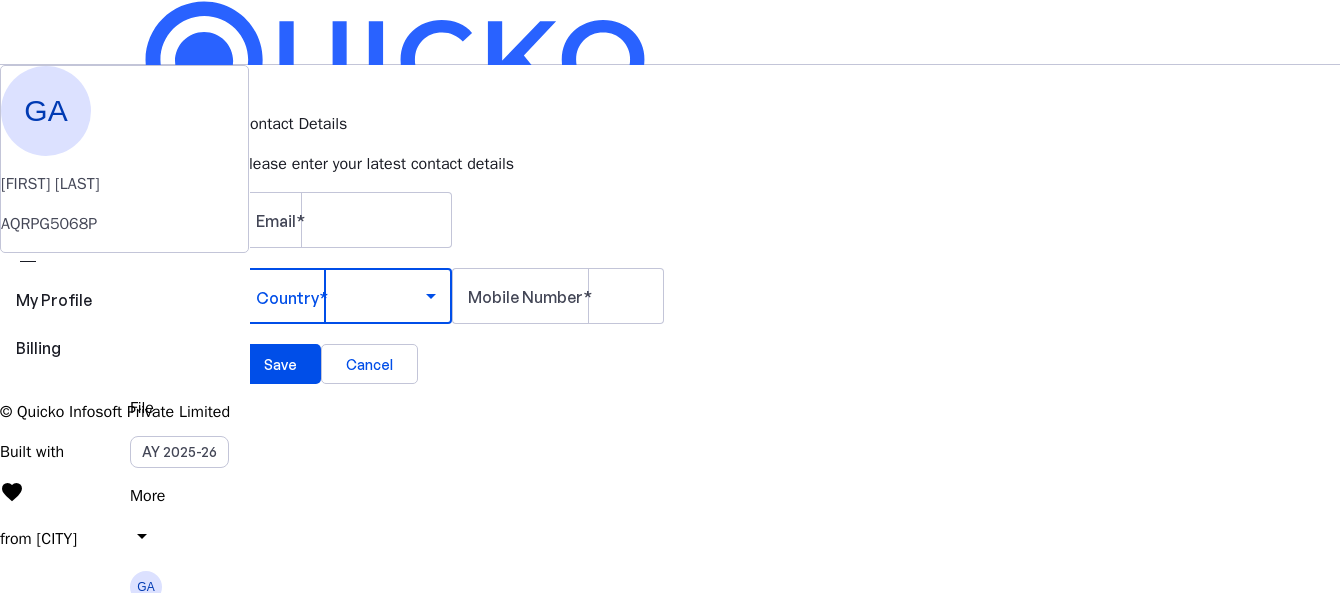 click at bounding box center [341, 296] 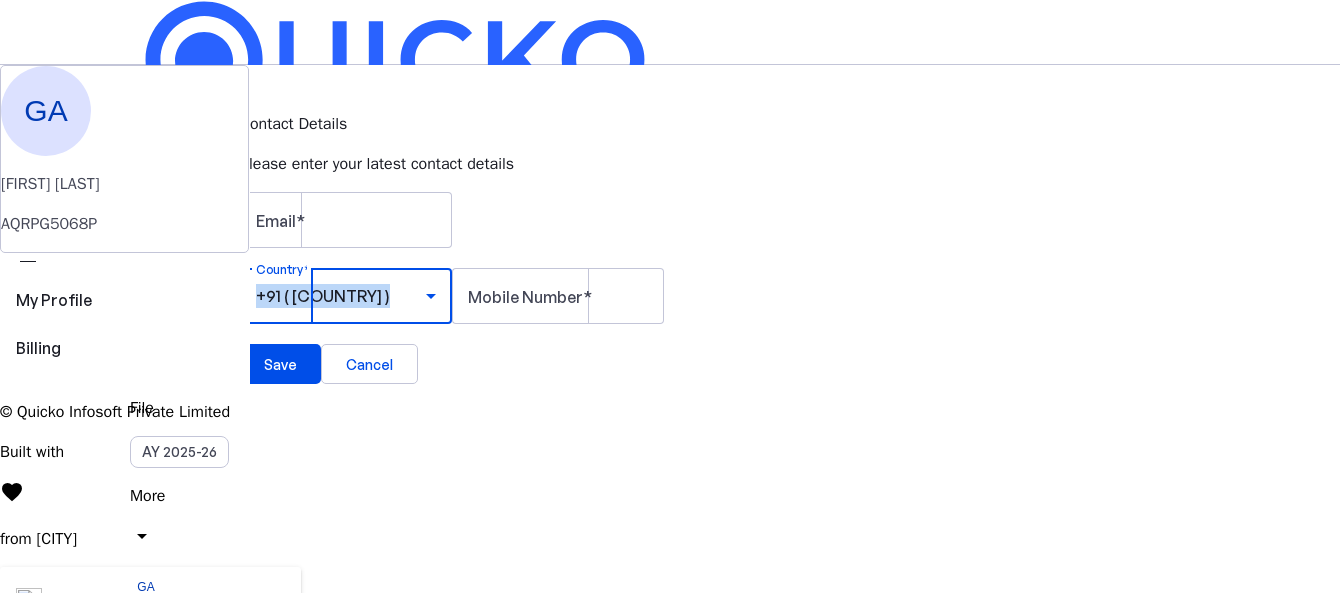 scroll, scrollTop: 4869, scrollLeft: 0, axis: vertical 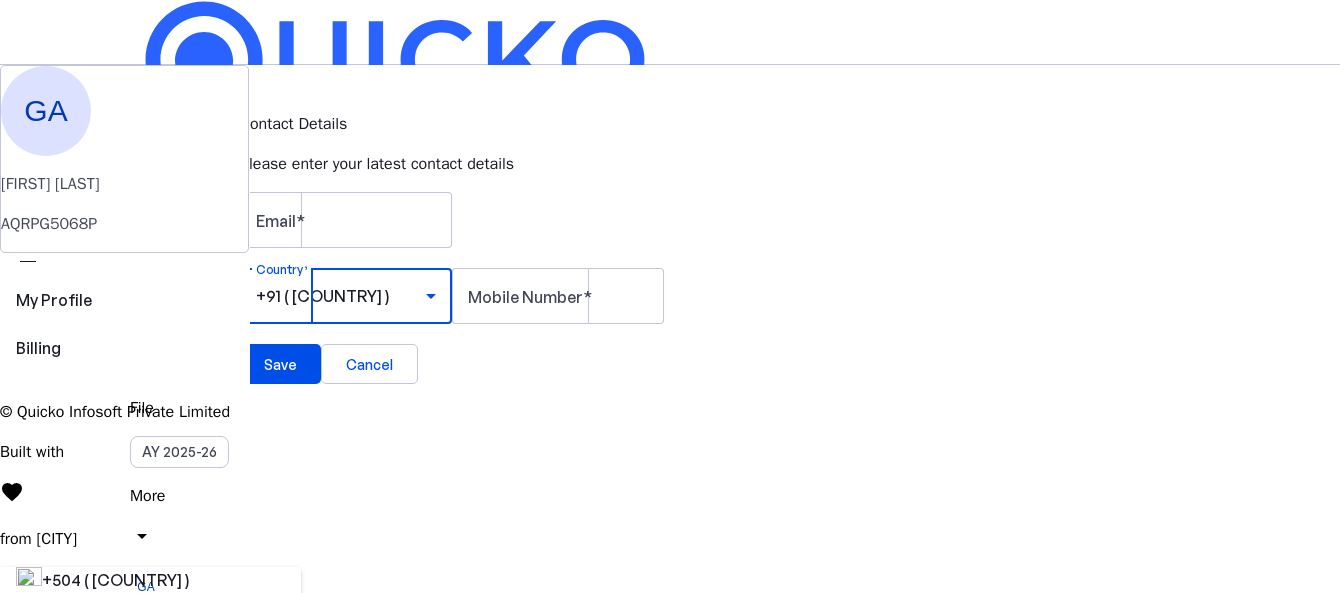 click at bounding box center [670, 567] 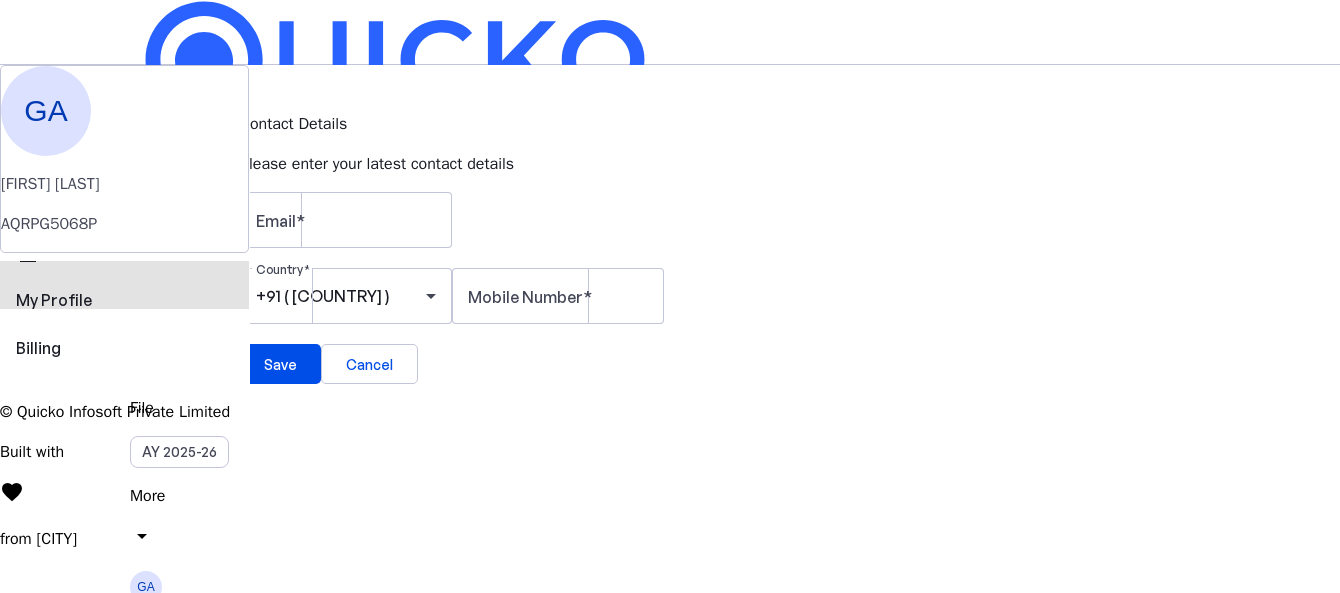 click on "My Profile" at bounding box center [124, 300] 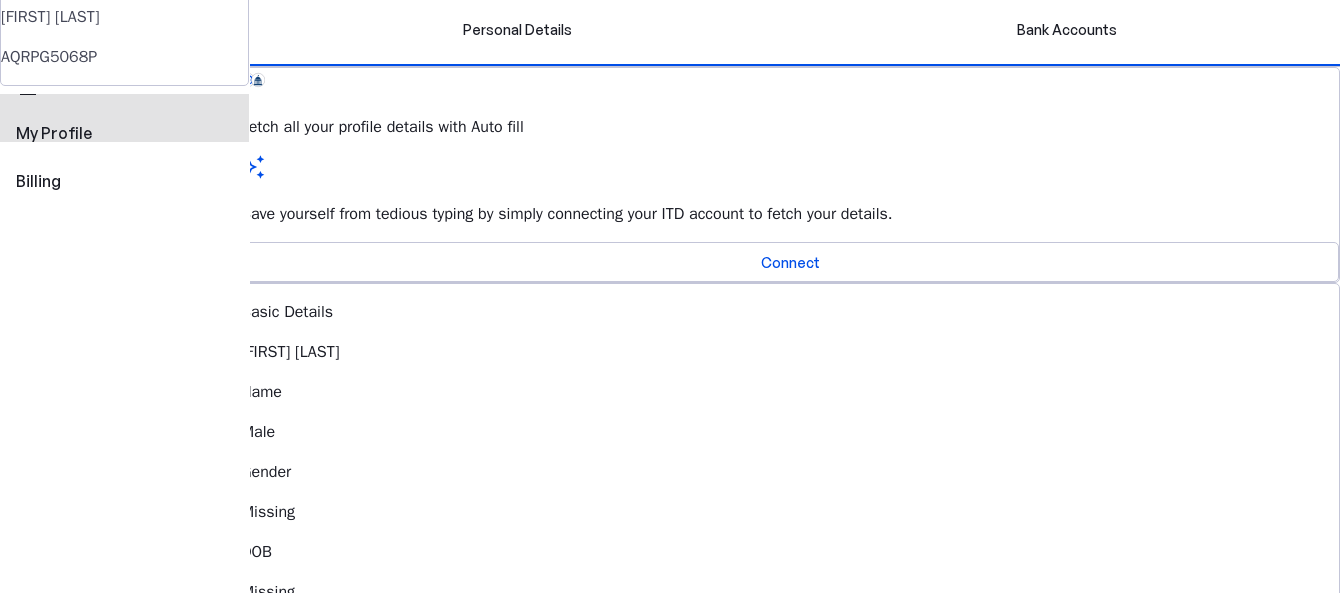 scroll, scrollTop: 0, scrollLeft: 0, axis: both 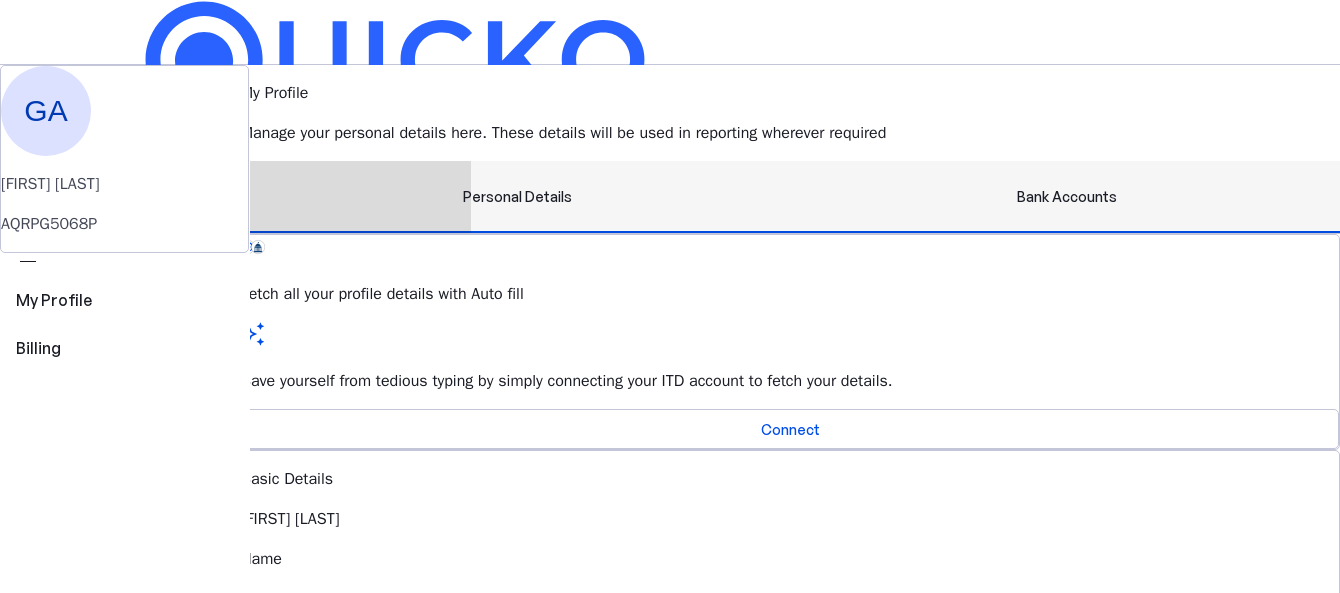 click on "Bank Accounts" at bounding box center (1067, 197) 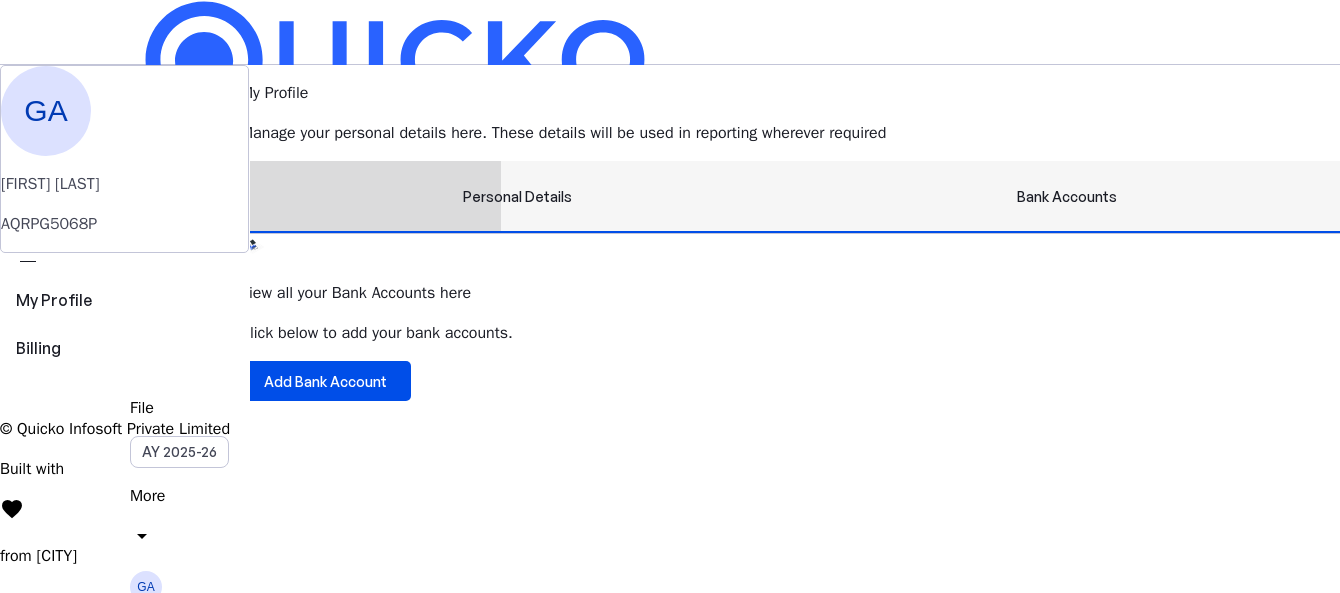 click on "Personal Details" at bounding box center [517, 197] 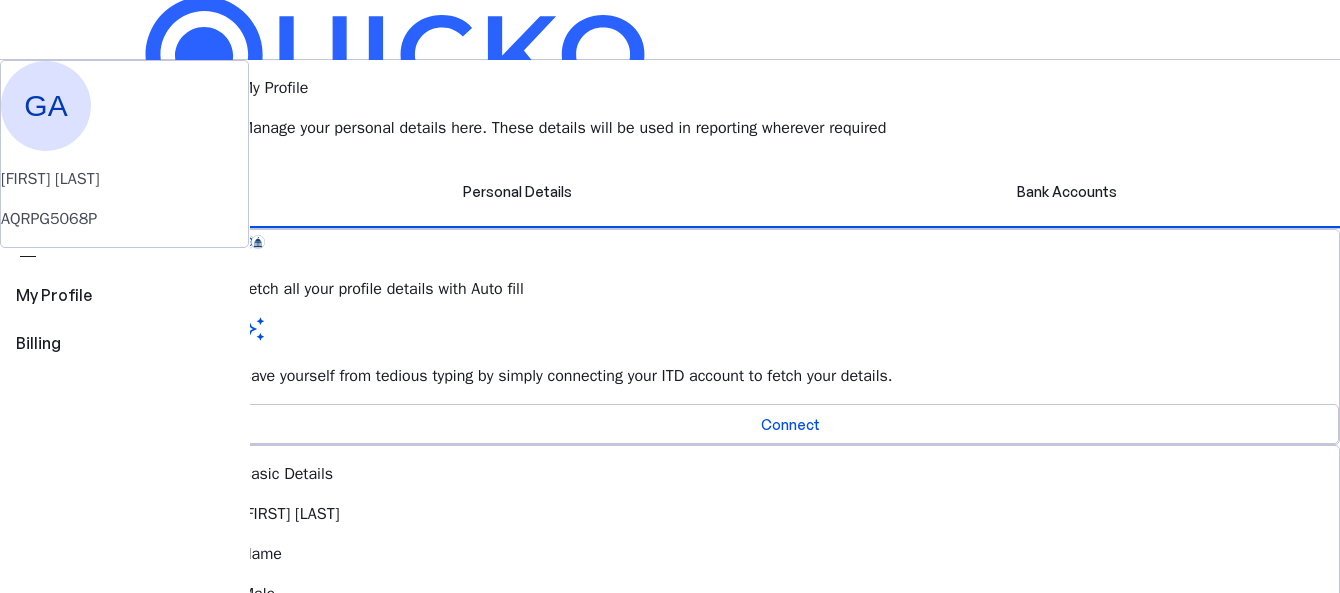 scroll, scrollTop: 0, scrollLeft: 0, axis: both 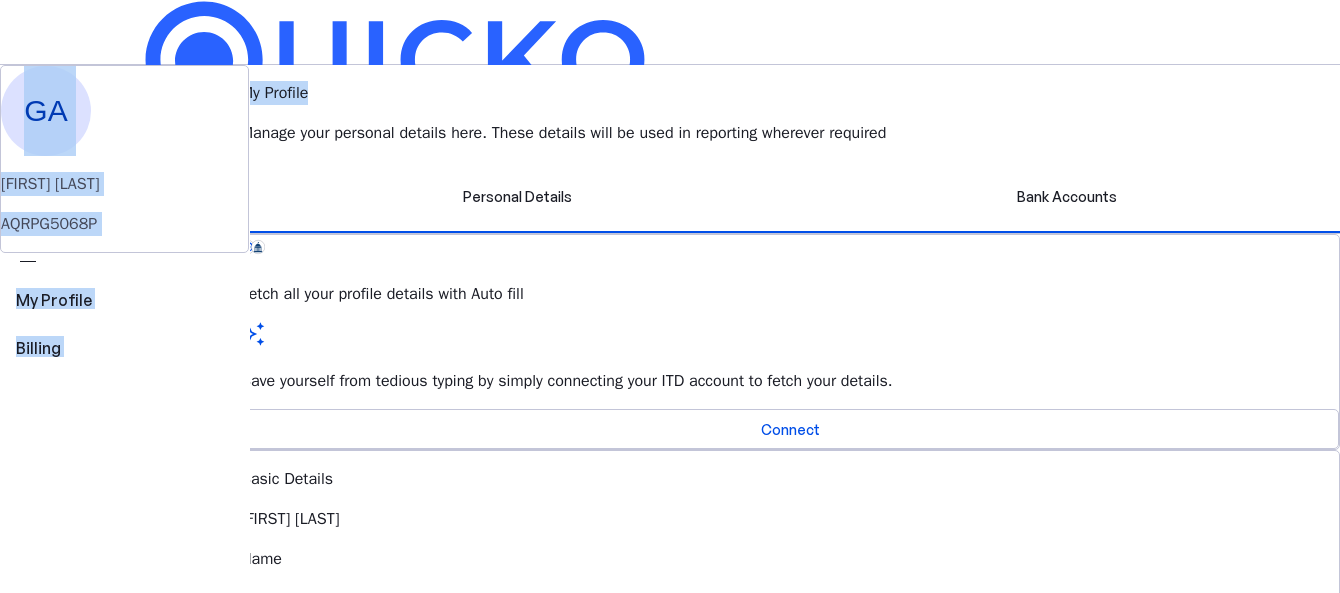 drag, startPoint x: 752, startPoint y: 39, endPoint x: 768, endPoint y: 167, distance: 128.99612 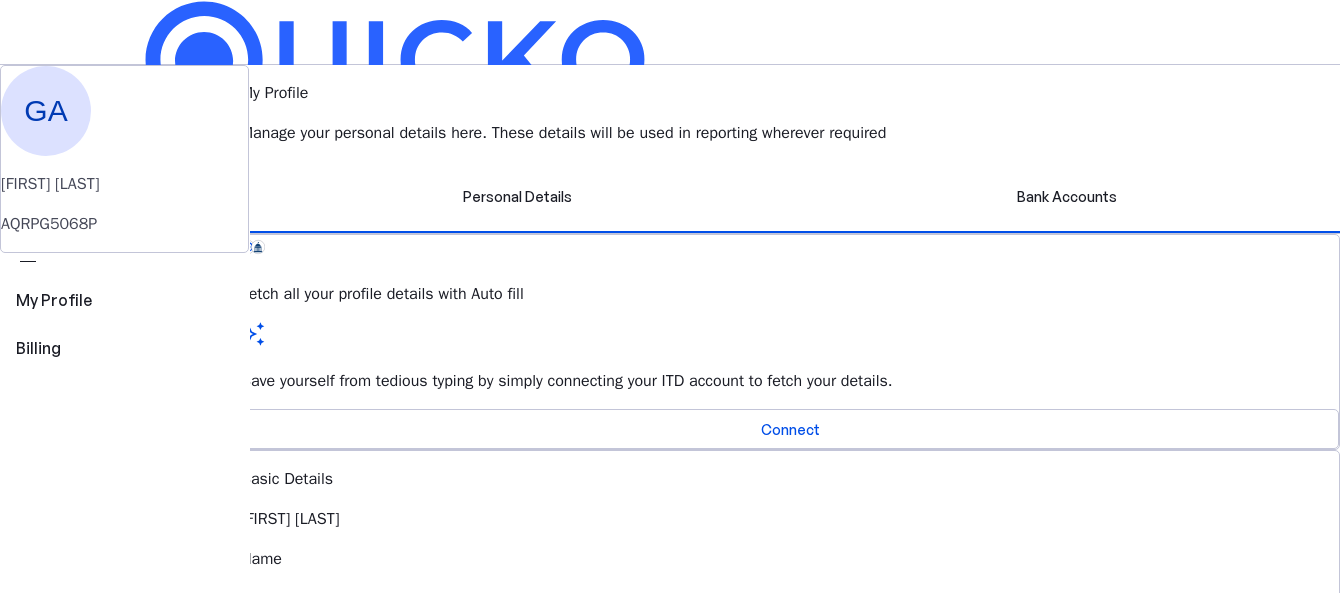 click on "Manage your personal details here. These details will be used in reporting wherever required" at bounding box center [790, 133] 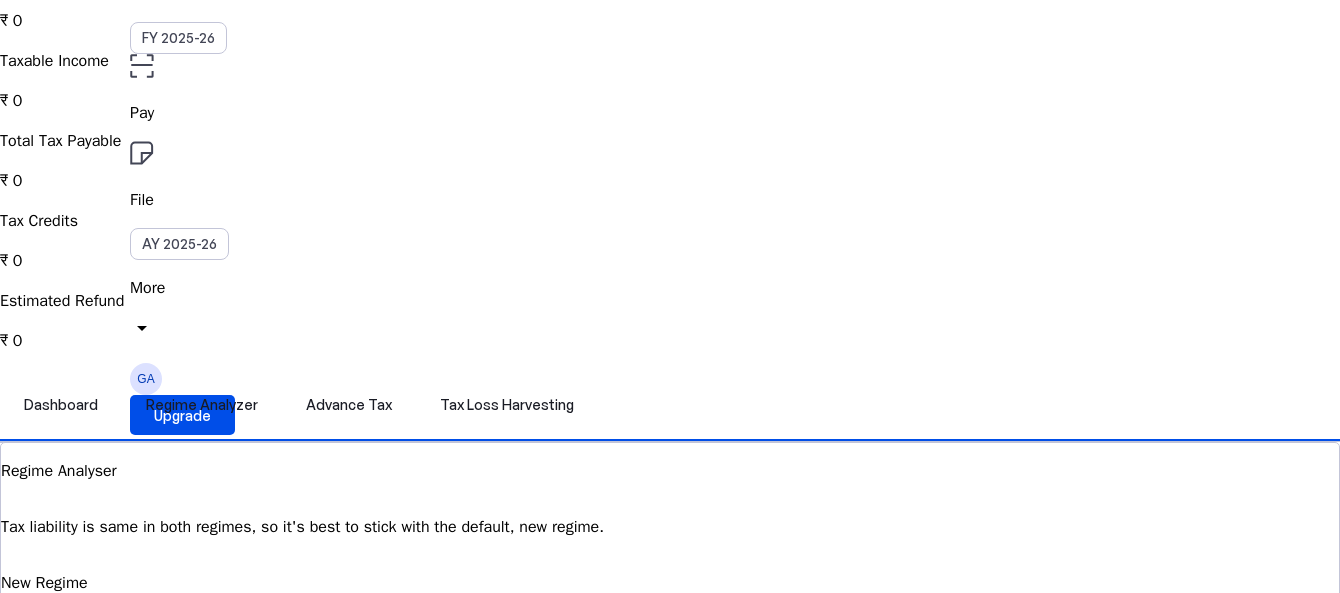 scroll, scrollTop: 200, scrollLeft: 0, axis: vertical 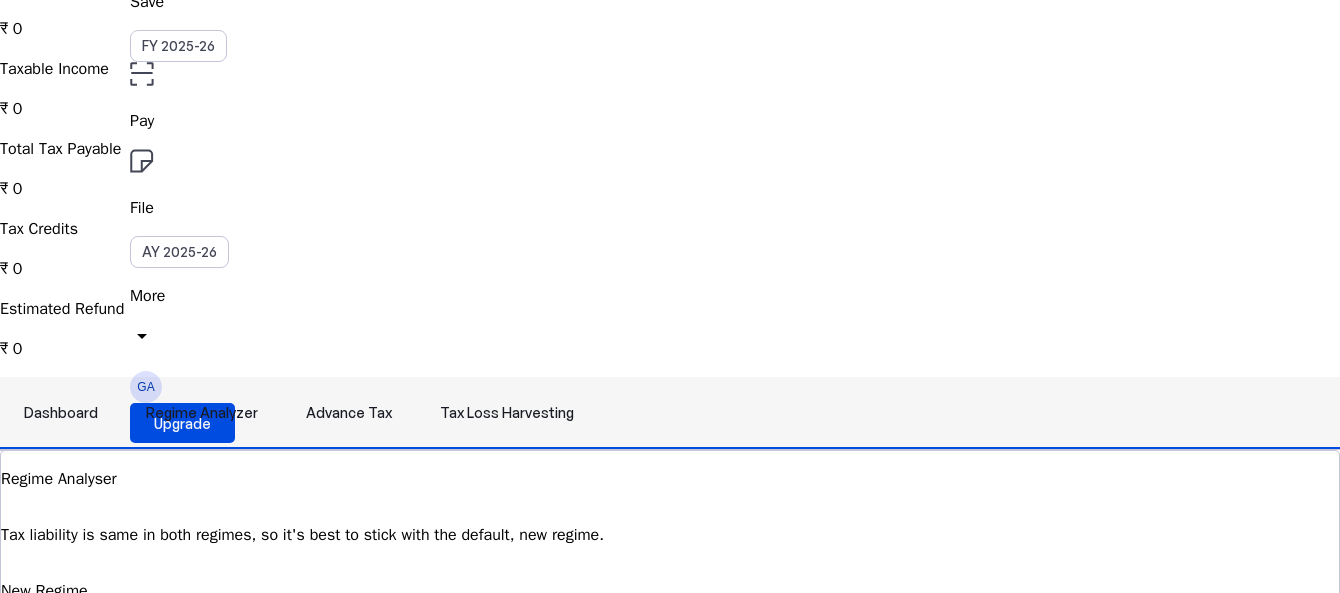 click on "Regime Analyzer" at bounding box center (202, 413) 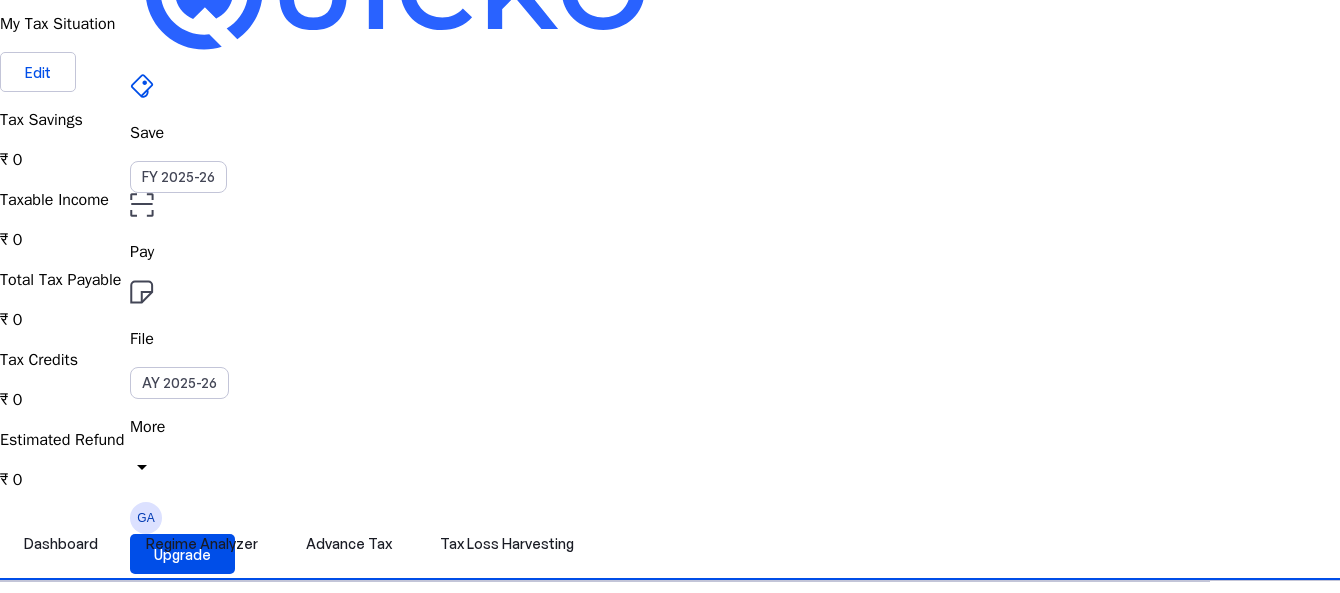 scroll, scrollTop: 100, scrollLeft: 0, axis: vertical 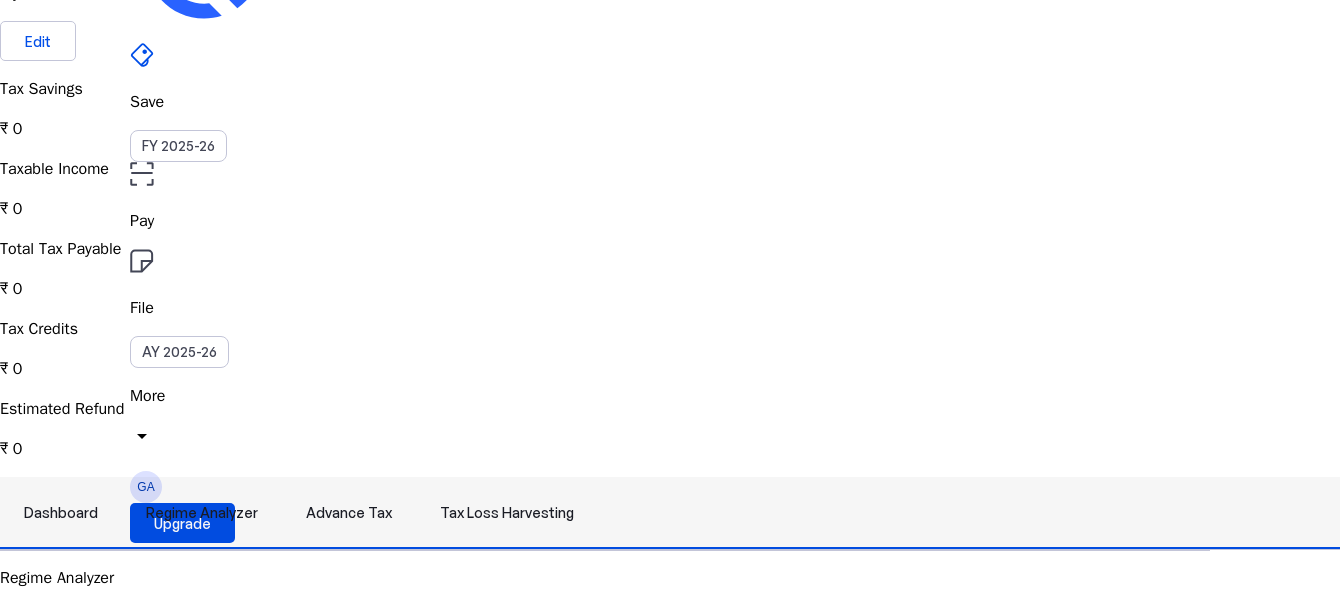click on "Advance Tax" at bounding box center [349, 513] 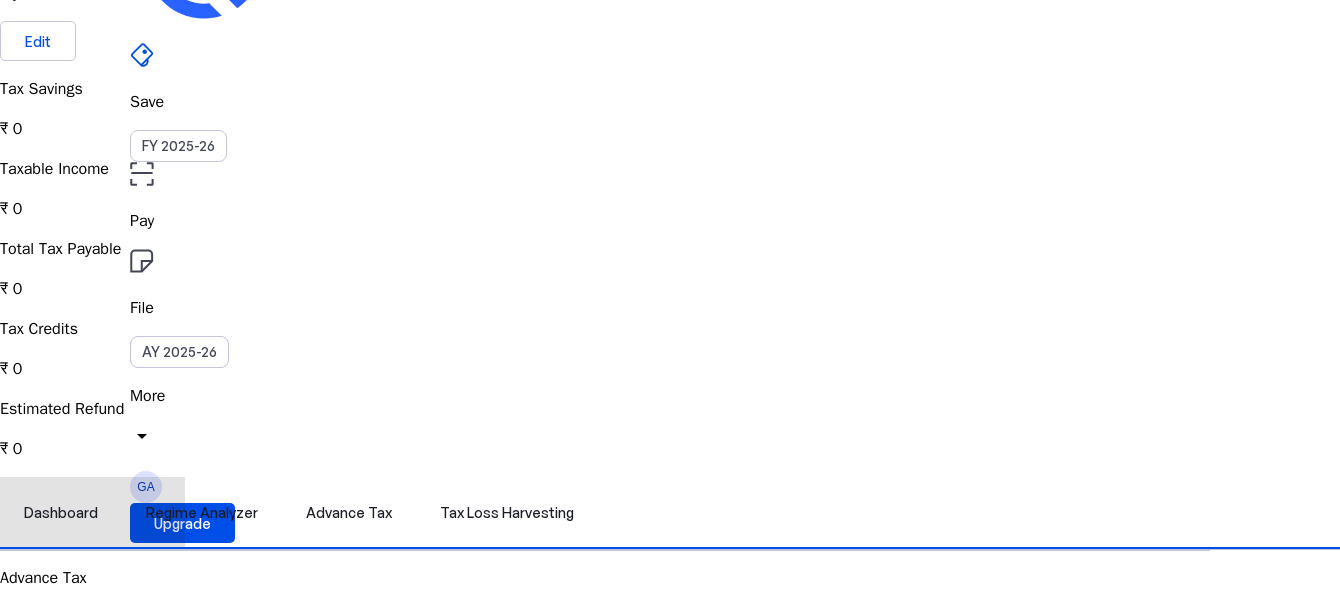 scroll, scrollTop: 0, scrollLeft: 0, axis: both 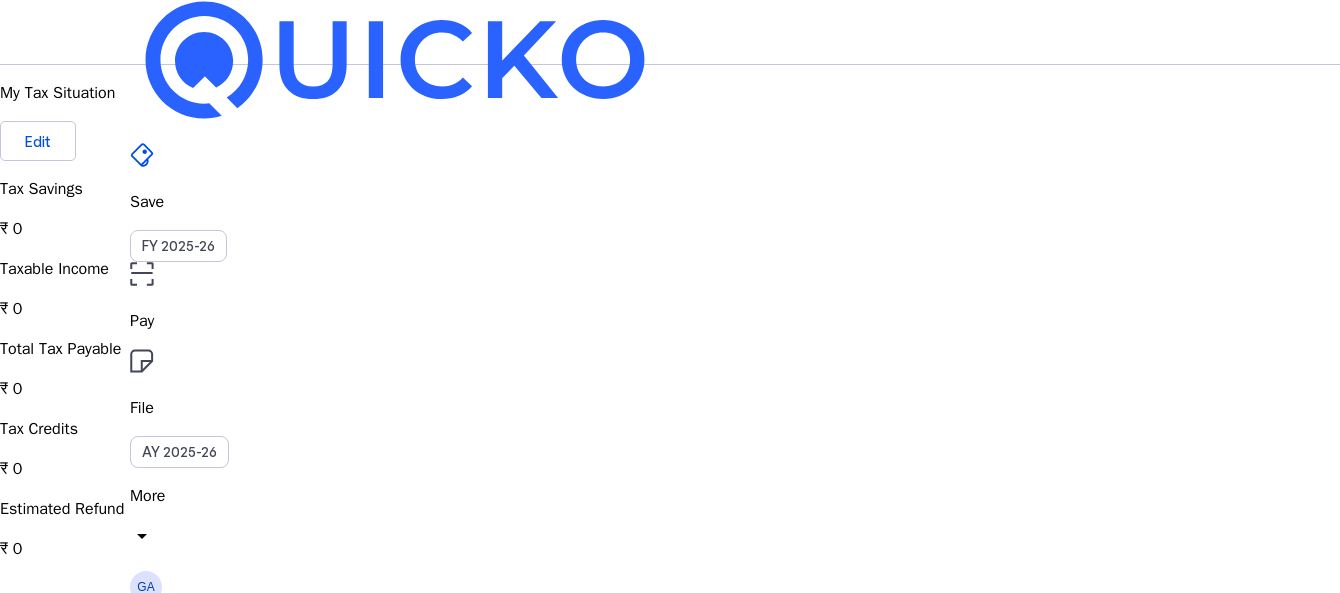 click on "GA" at bounding box center (146, 587) 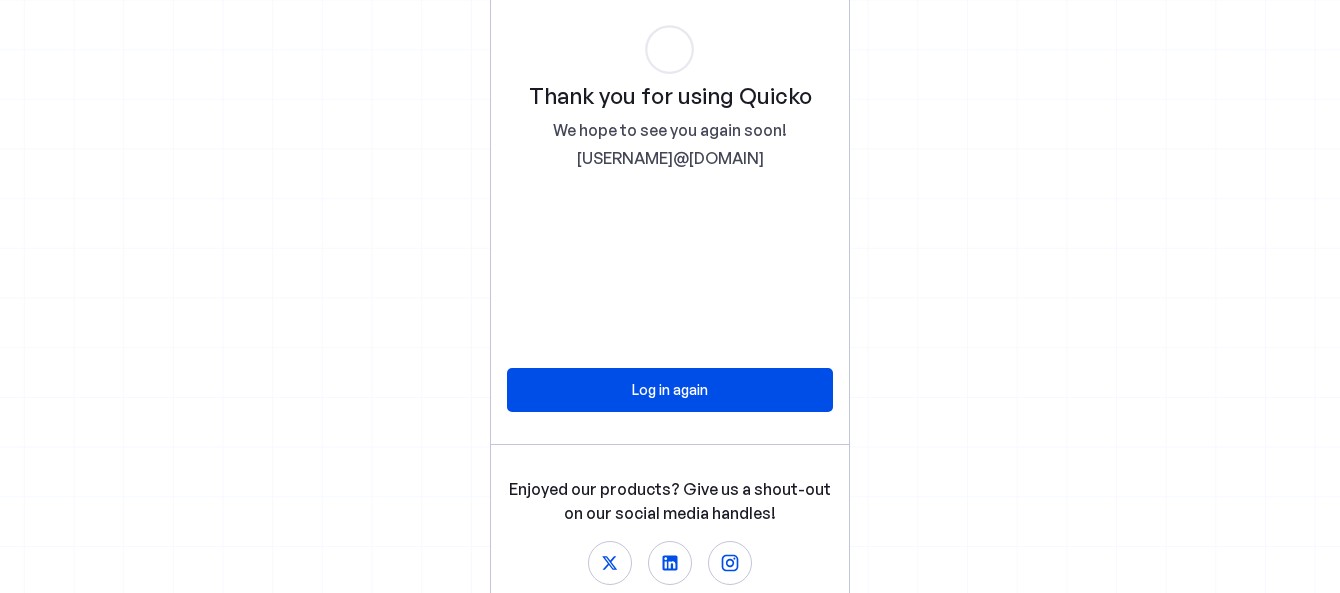 scroll, scrollTop: 0, scrollLeft: 0, axis: both 